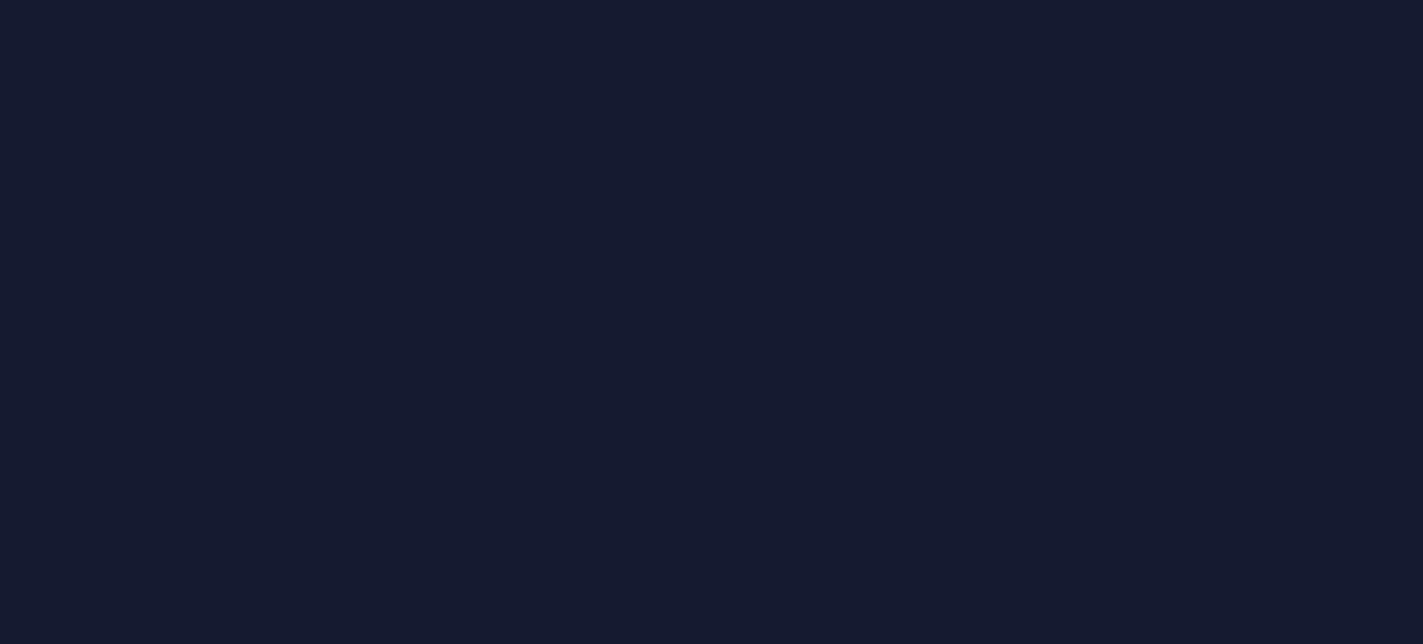 scroll, scrollTop: 0, scrollLeft: 0, axis: both 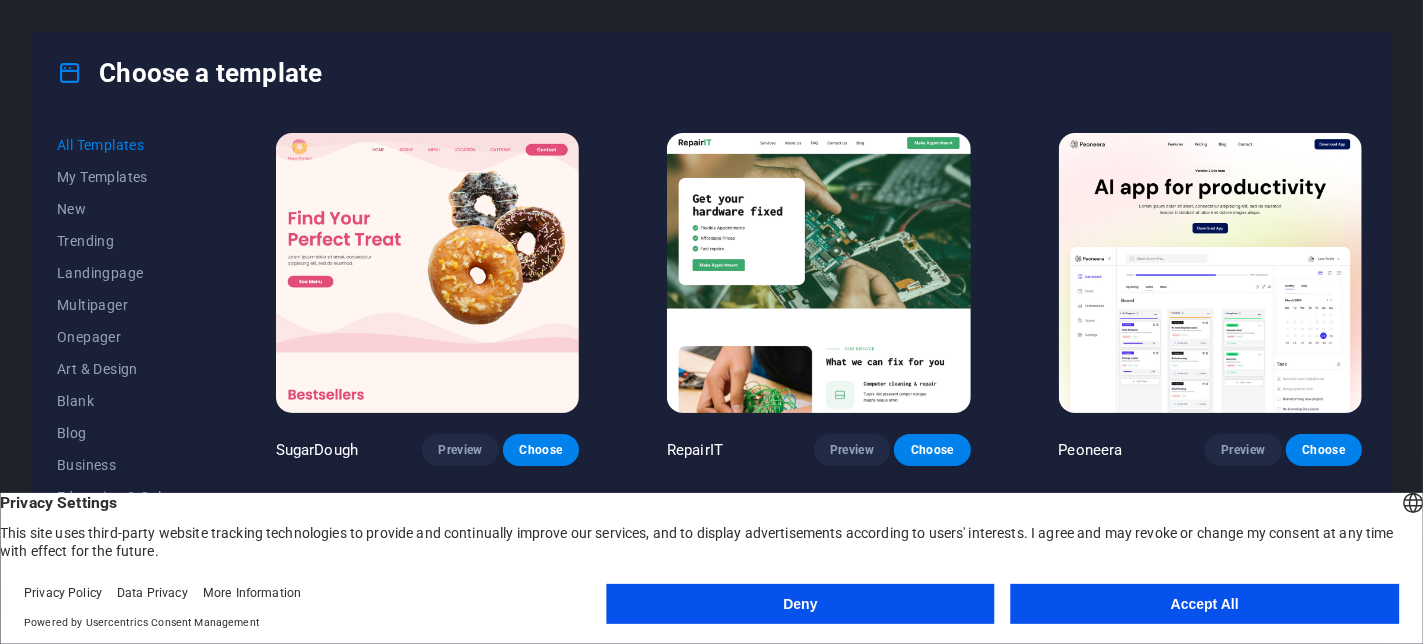 click on "Accept All" at bounding box center (1205, 604) 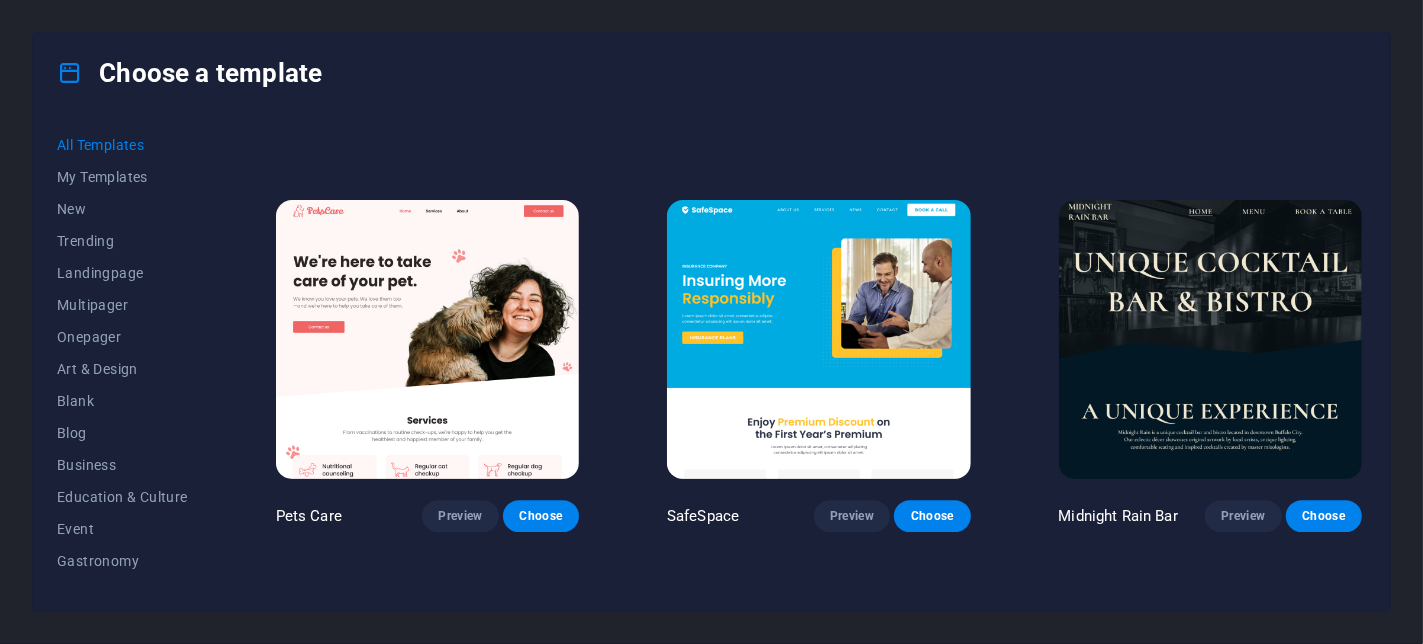 scroll, scrollTop: 3066, scrollLeft: 0, axis: vertical 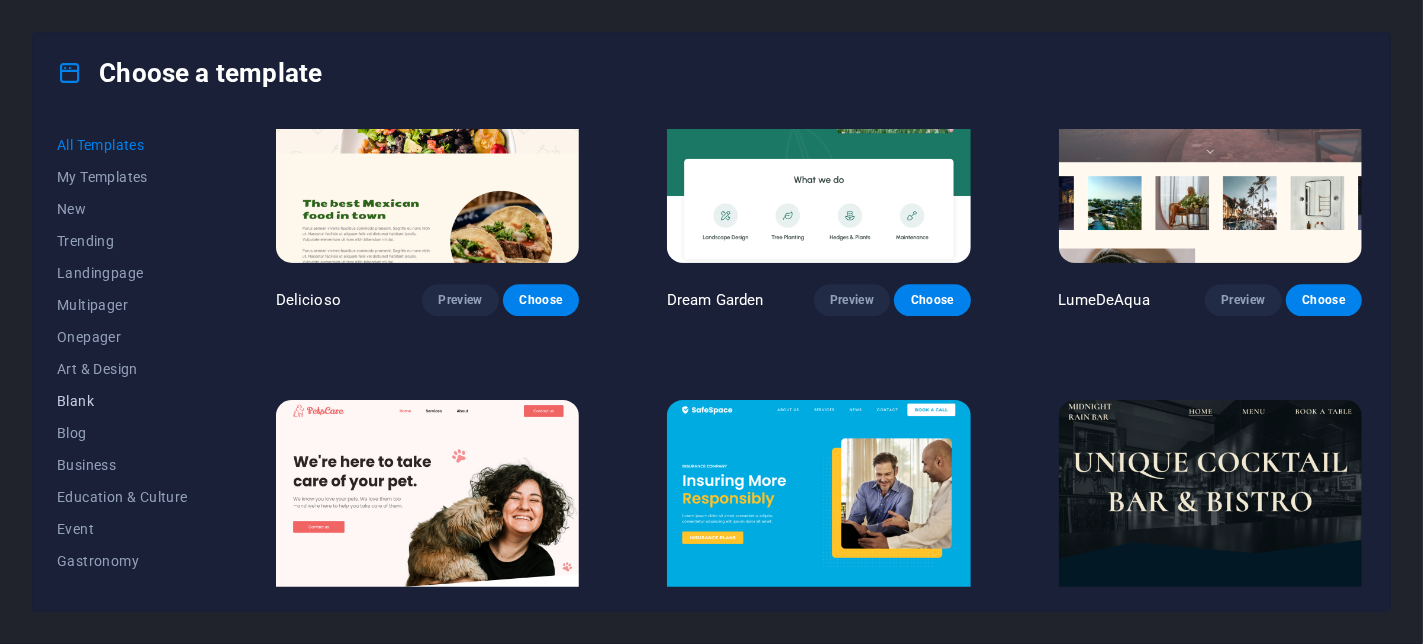 click on "Blank" at bounding box center (122, 401) 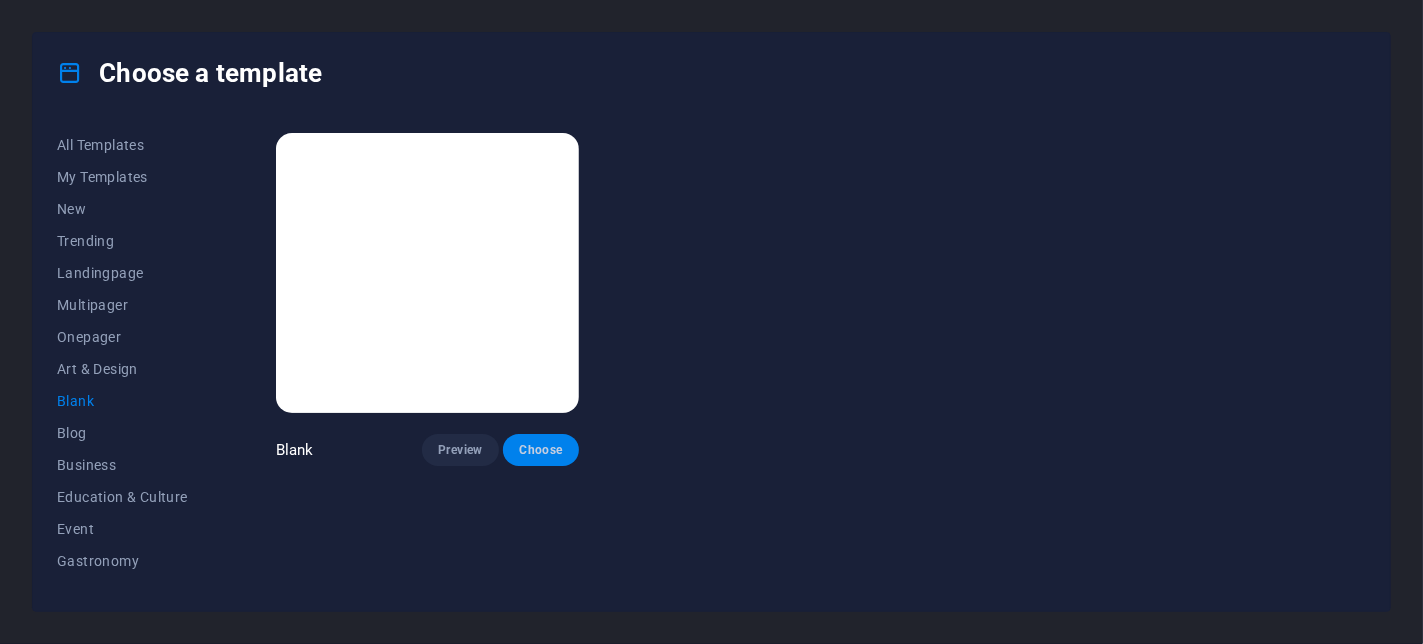 click on "Choose" at bounding box center (541, 450) 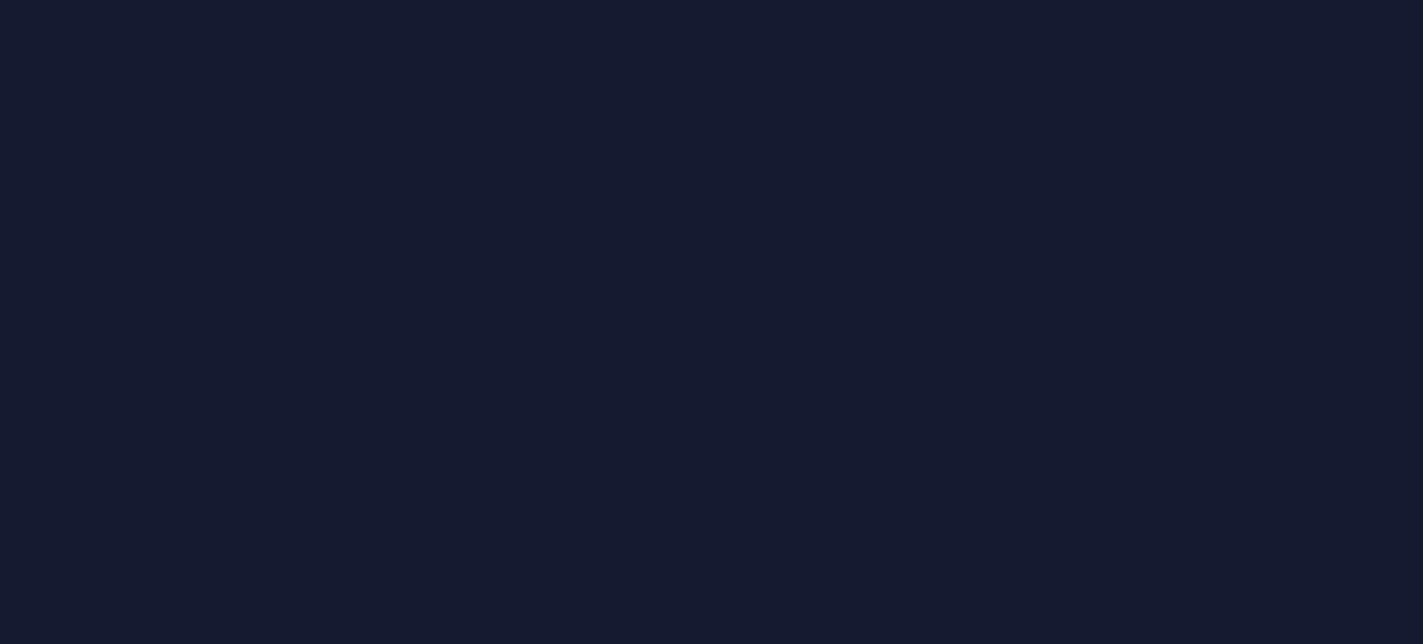 scroll, scrollTop: 0, scrollLeft: 0, axis: both 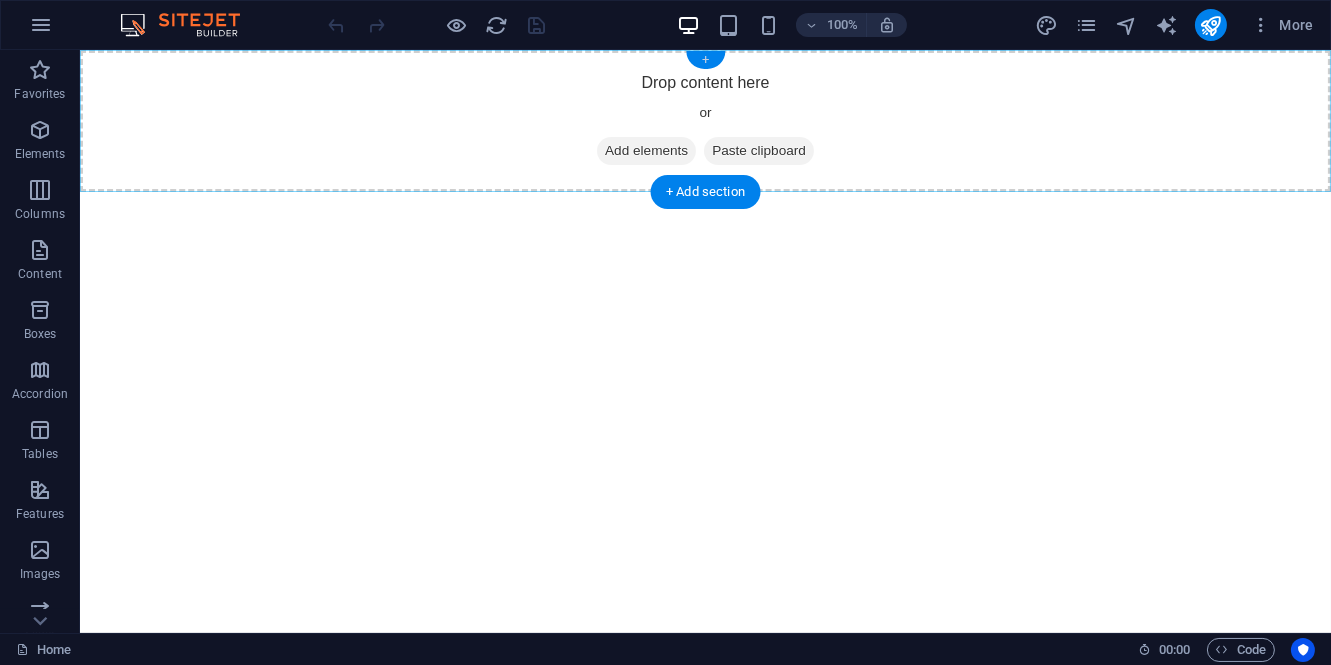 click on "+" at bounding box center [705, 60] 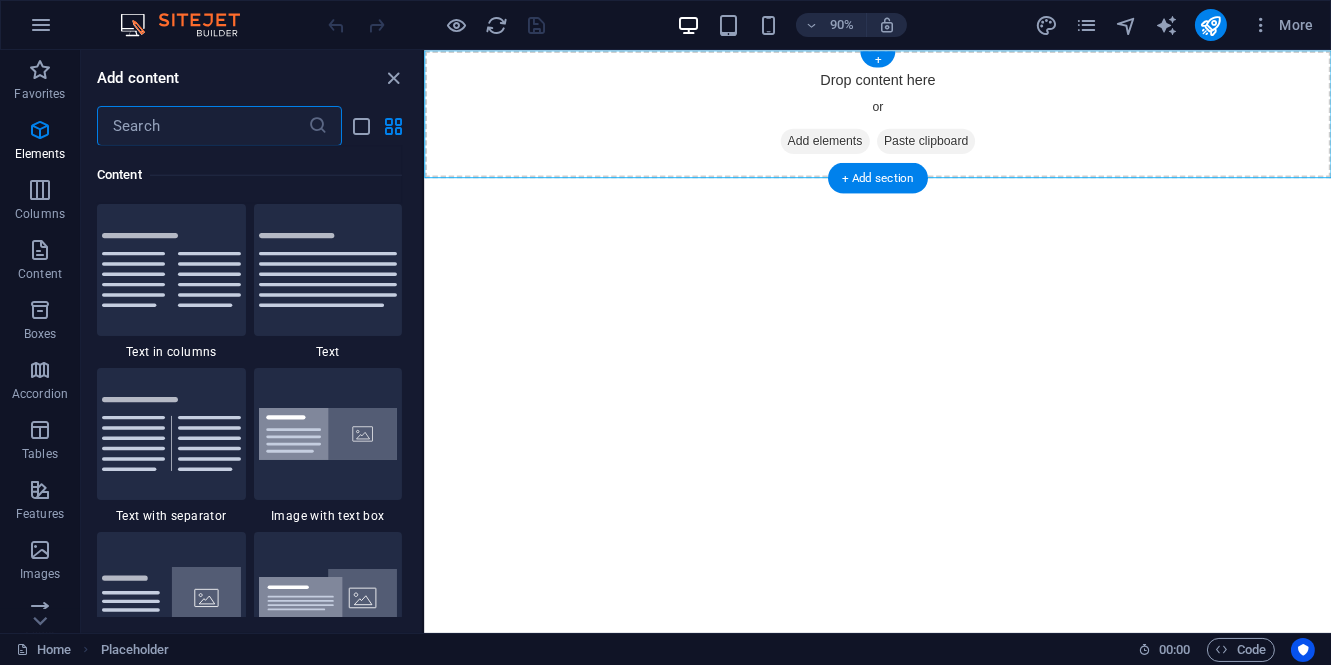 scroll, scrollTop: 3498, scrollLeft: 0, axis: vertical 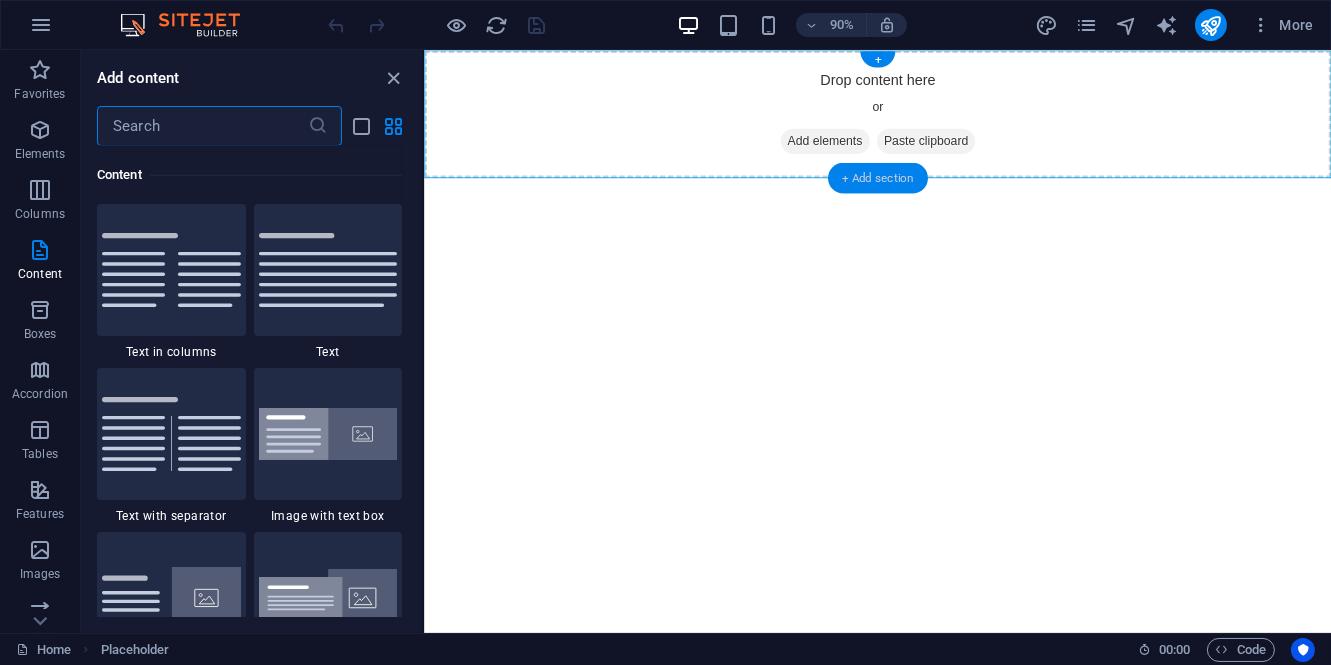 click on "+ Add section" at bounding box center (878, 177) 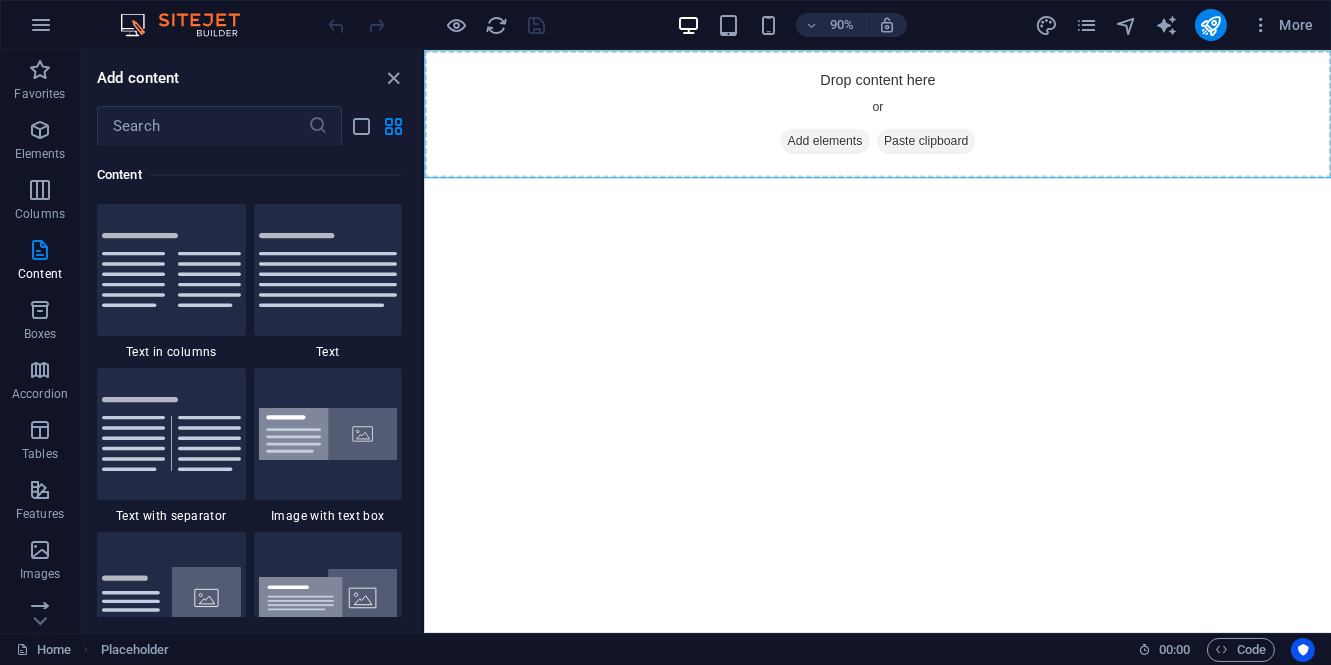 click on "Skip to main content
Drop content here or  Add elements  Paste clipboard" at bounding box center [927, 121] 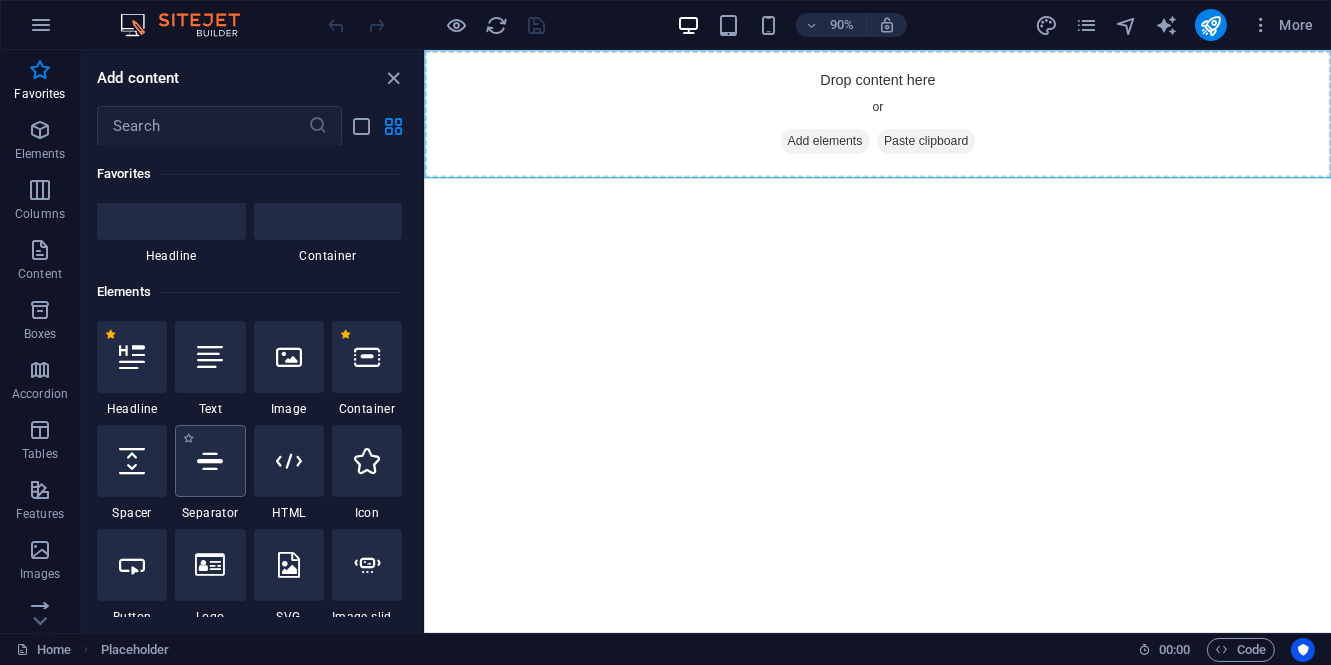scroll, scrollTop: 0, scrollLeft: 0, axis: both 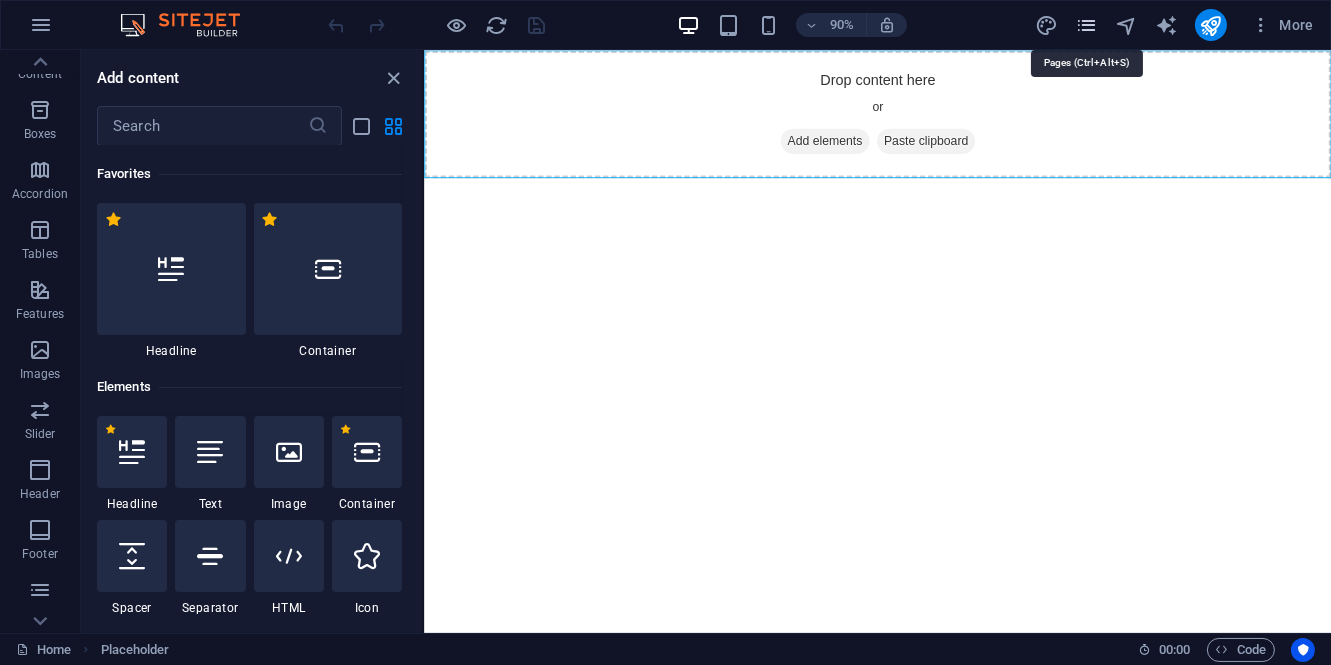 click at bounding box center (1086, 25) 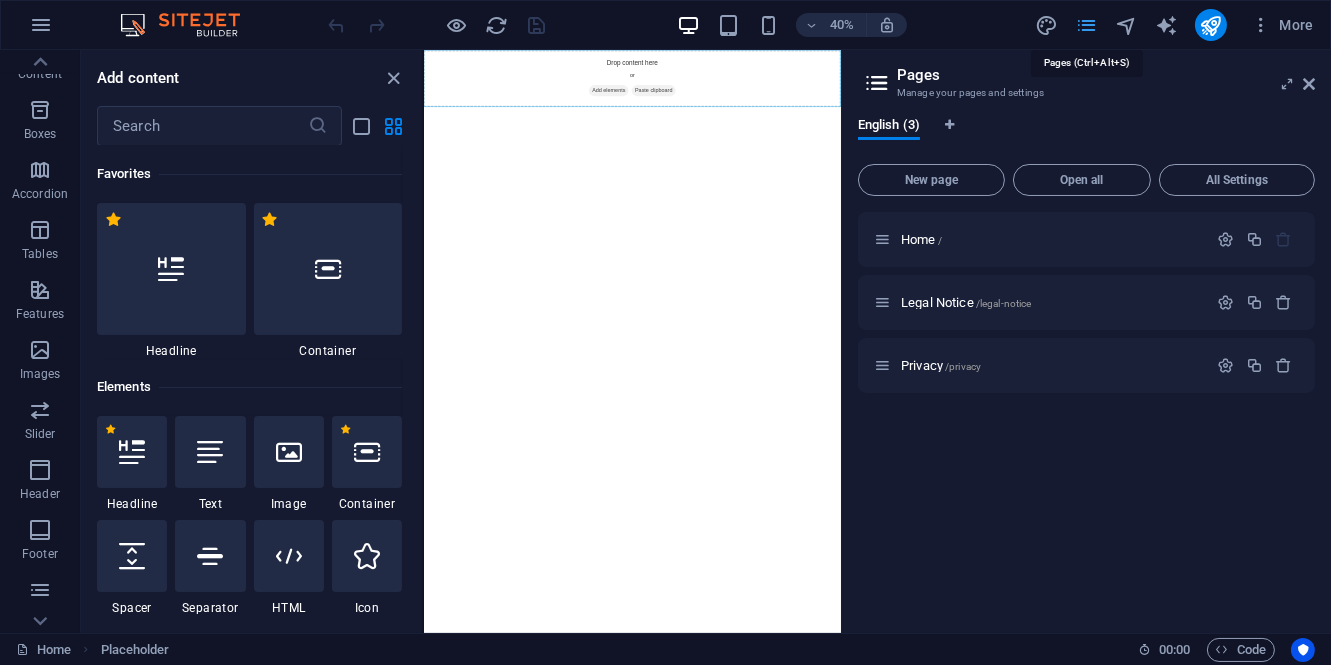 click at bounding box center [1086, 25] 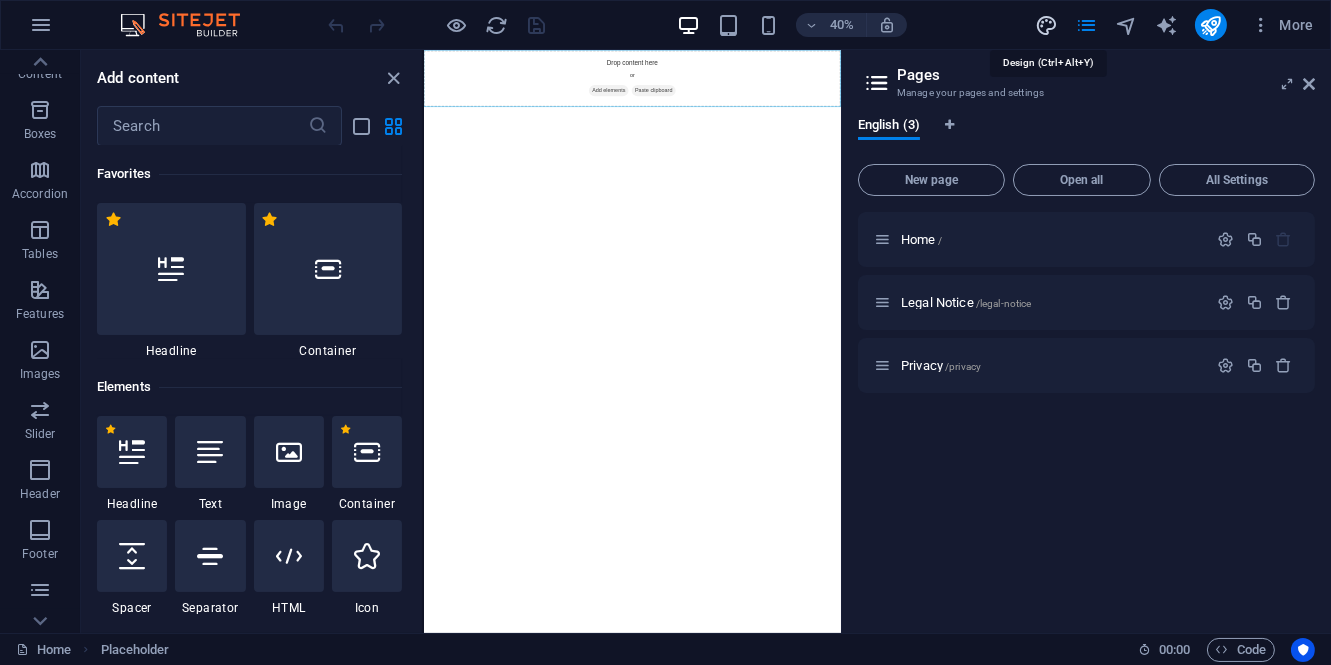 click at bounding box center (1046, 25) 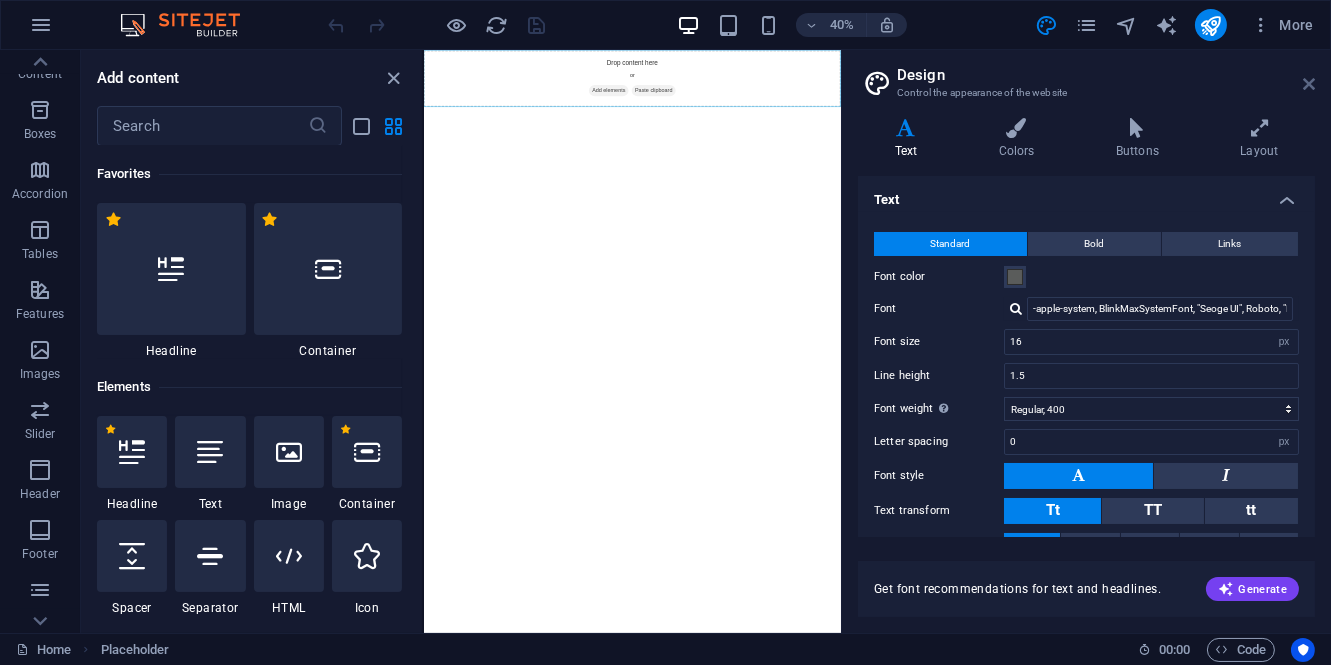 drag, startPoint x: 1303, startPoint y: 87, endPoint x: 976, endPoint y: 41, distance: 330.21964 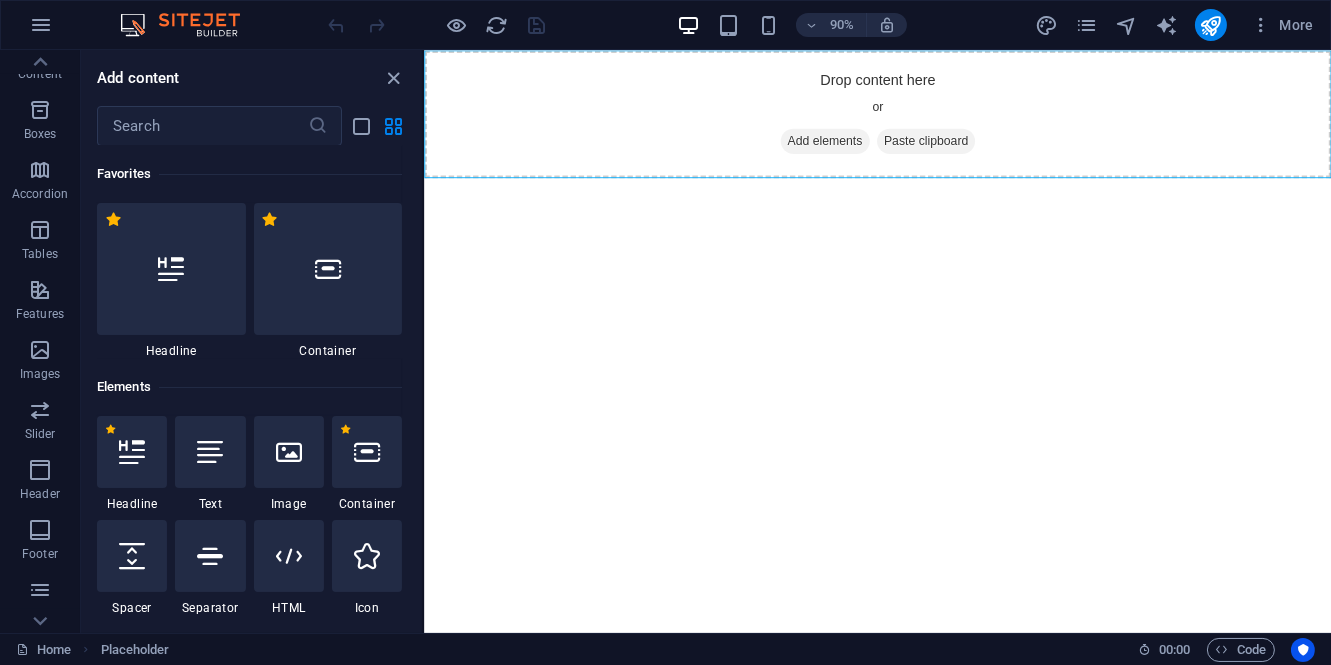 click on "Skip to main content
Drop content here or  Add elements  Paste clipboard" at bounding box center [927, 121] 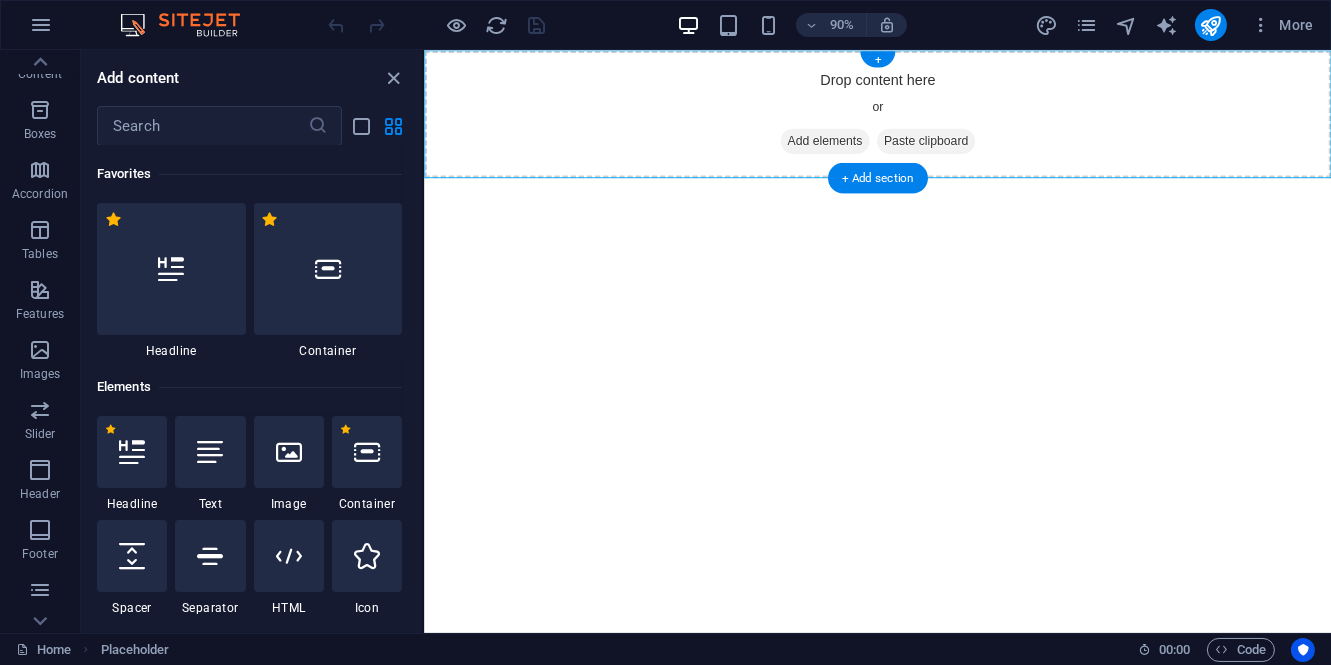 click on "Paste clipboard" at bounding box center [981, 151] 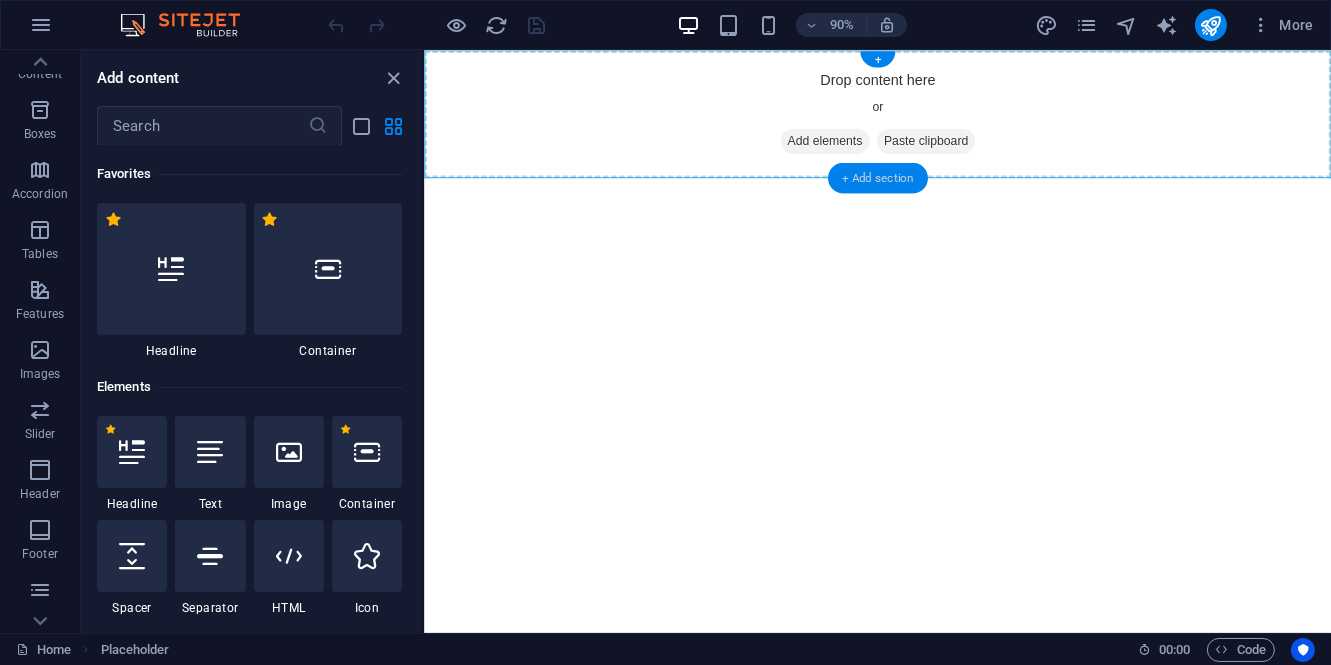 click on "+ Add section" at bounding box center [878, 177] 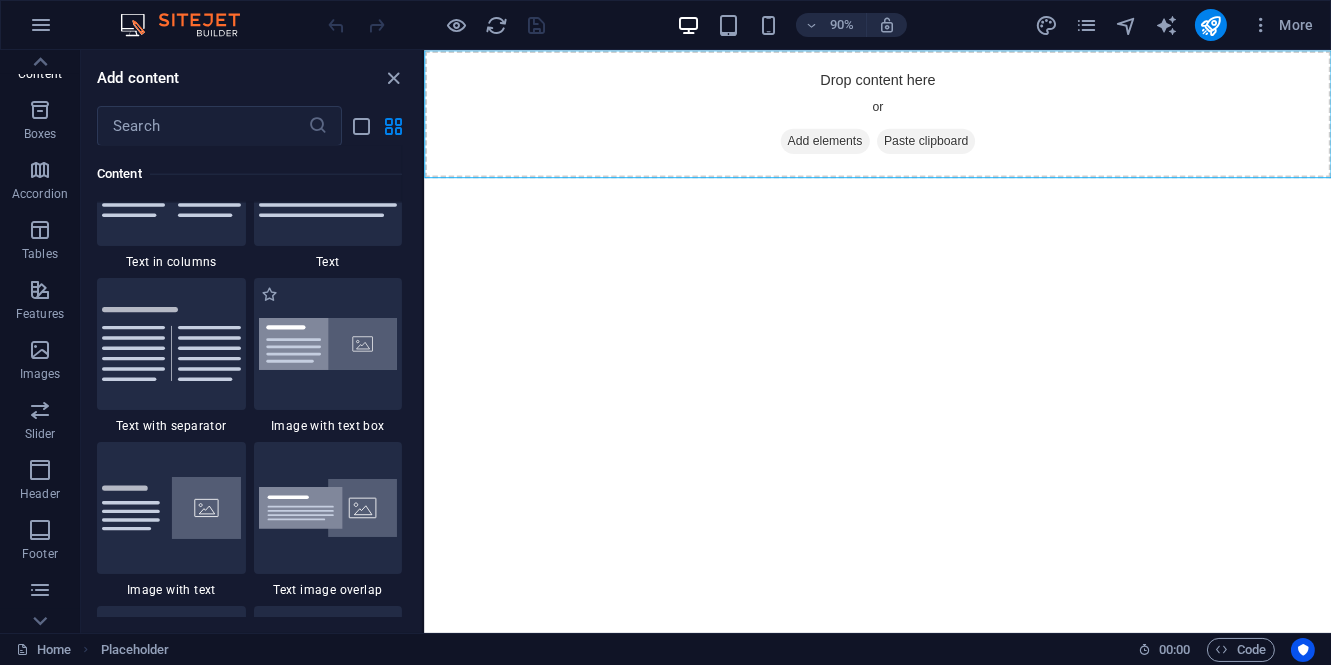 scroll, scrollTop: 3632, scrollLeft: 0, axis: vertical 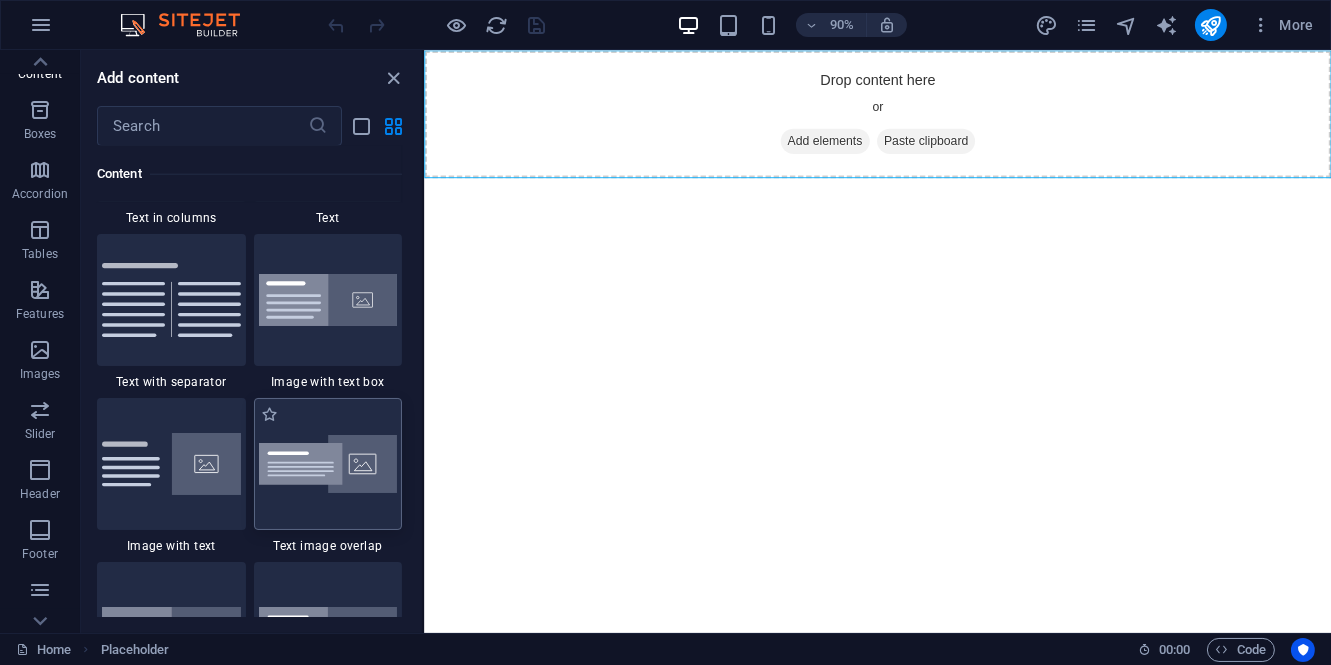 click at bounding box center [328, 464] 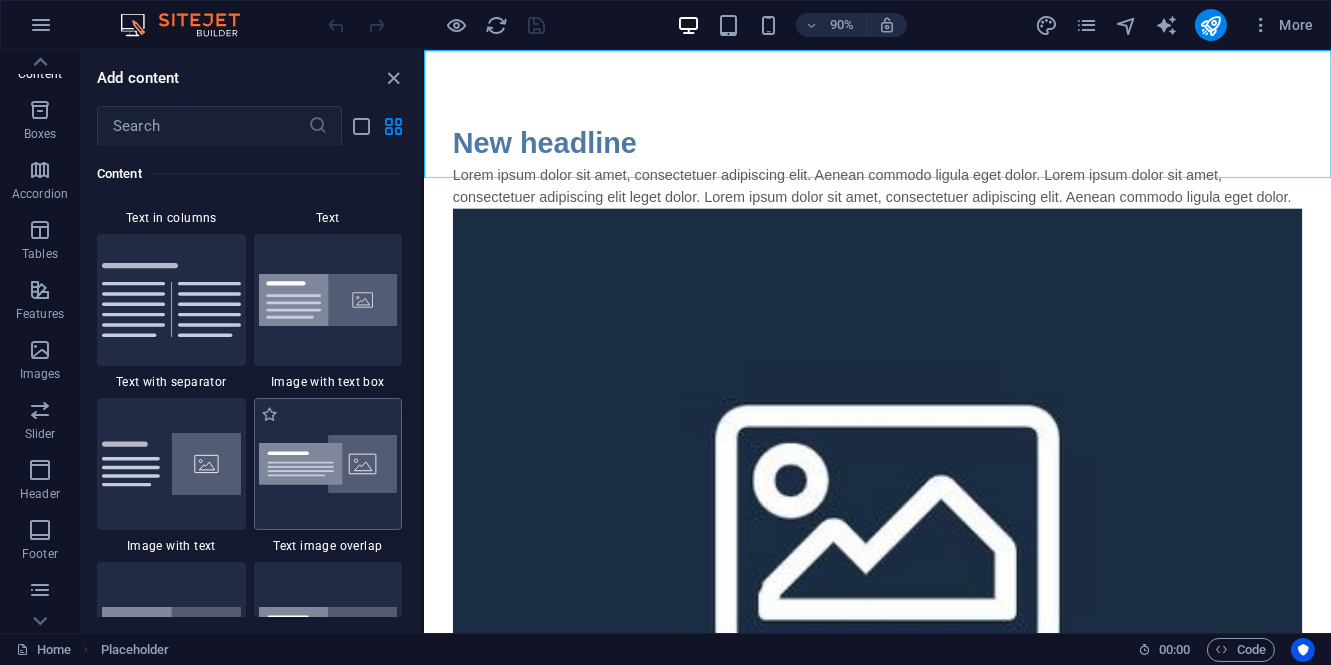 select on "rem" 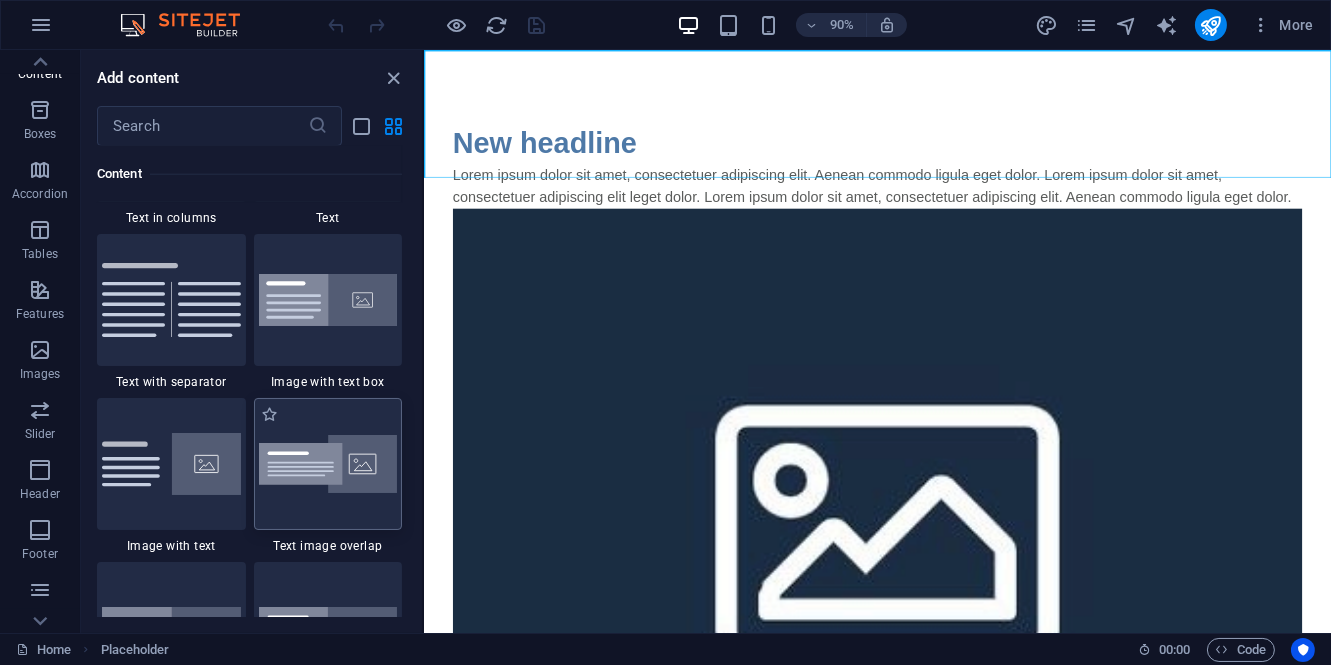 select on "px" 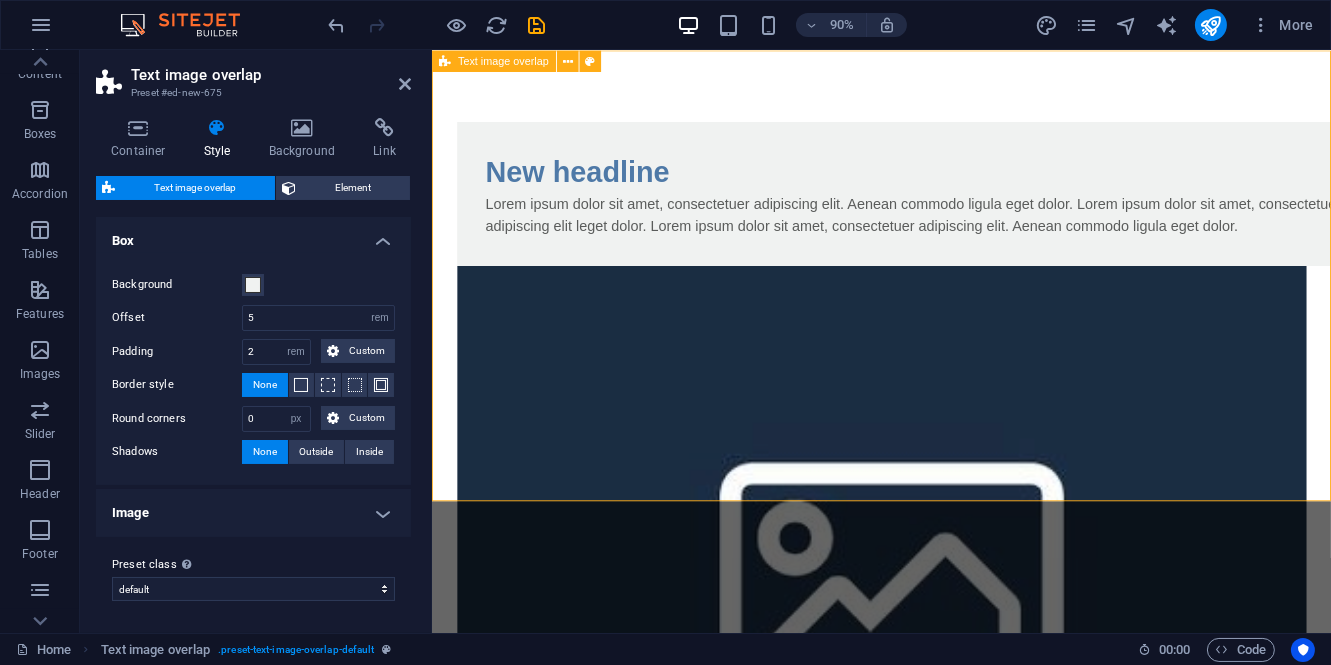 click on "New headline Lorem ipsum dolor sit amet, consectetuer adipiscing elit. Aenean commodo ligula eget dolor. Lorem ipsum dolor sit amet, consectetuer adipiscing elit leget dolor. Lorem ipsum dolor sit amet, consectetuer adipiscing elit. Aenean commodo ligula eget dolor." at bounding box center [930, 551] 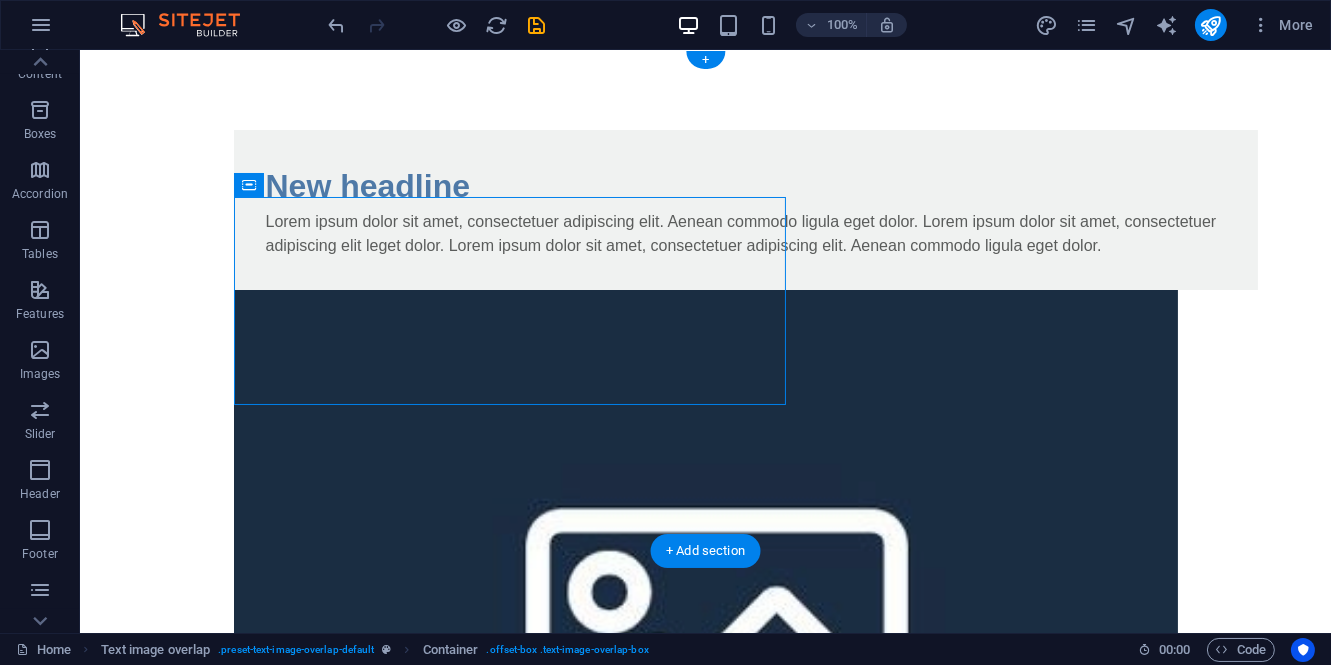drag, startPoint x: 137, startPoint y: 288, endPoint x: 576, endPoint y: 273, distance: 439.2562 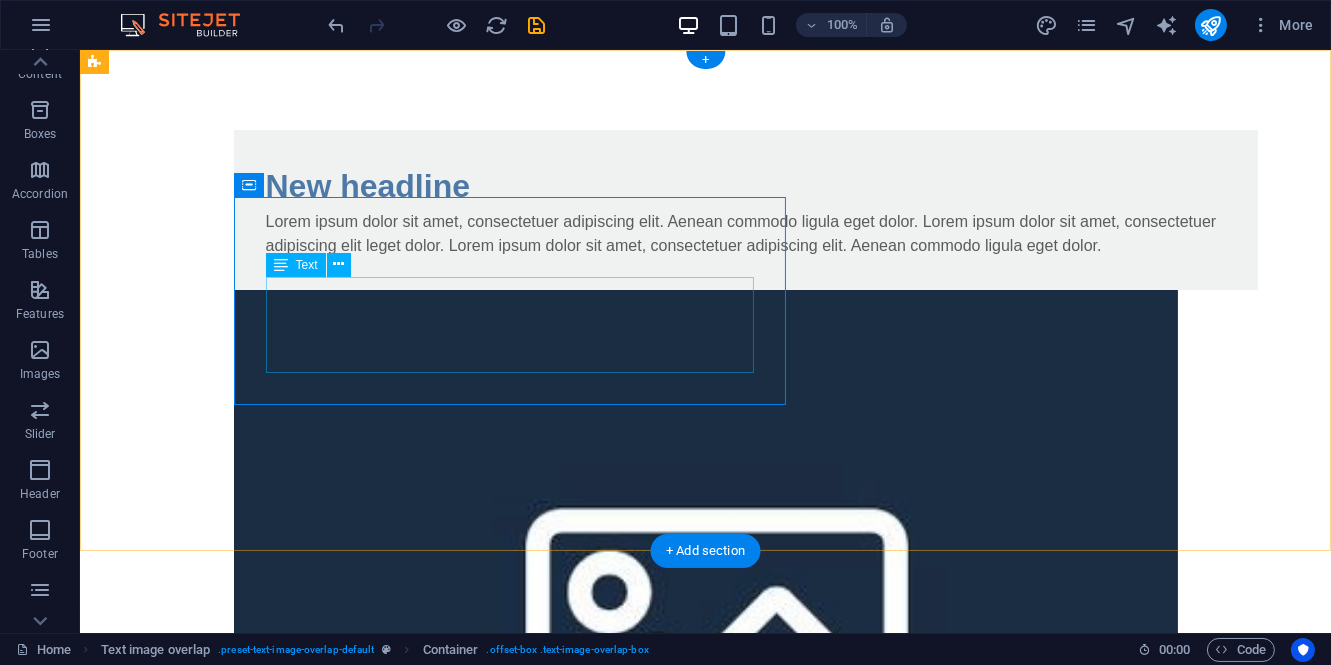 click on "Lorem ipsum dolor sit amet, consectetuer adipiscing elit. Aenean commodo ligula eget dolor. Lorem ipsum dolor sit amet, consectetuer adipiscing elit leget dolor. Lorem ipsum dolor sit amet, consectetuer adipiscing elit. Aenean commodo ligula eget dolor." at bounding box center [746, 234] 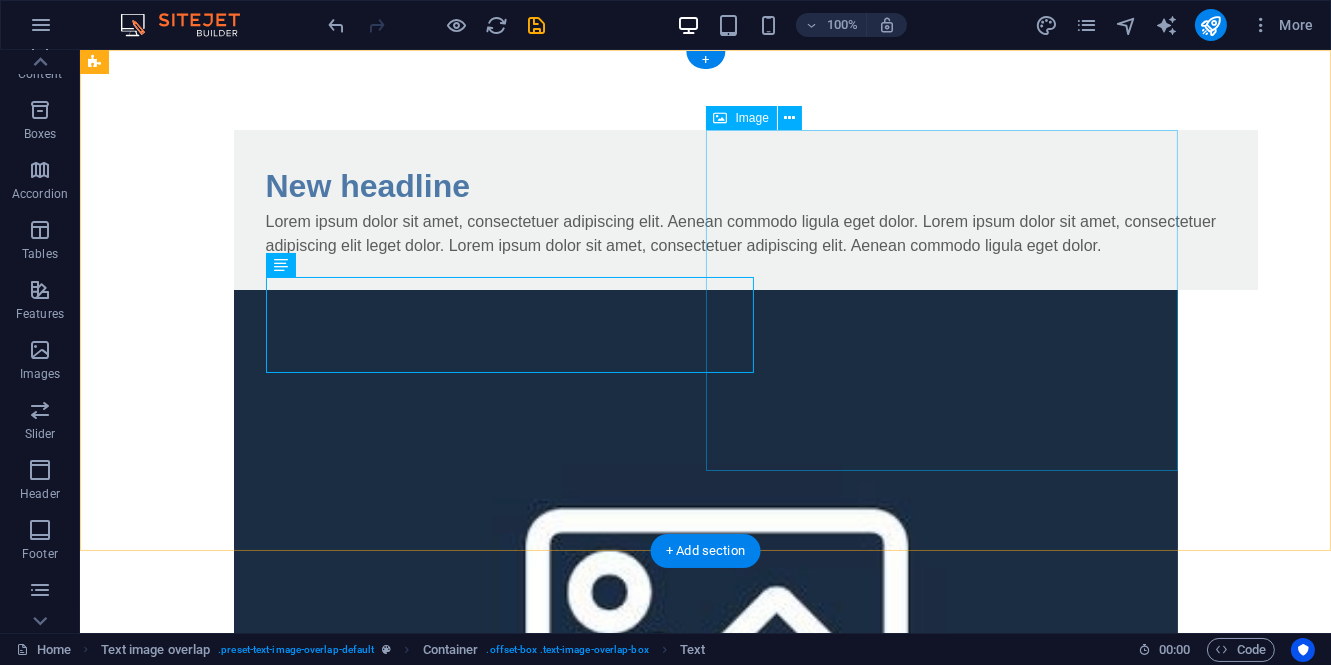click at bounding box center [706, 631] 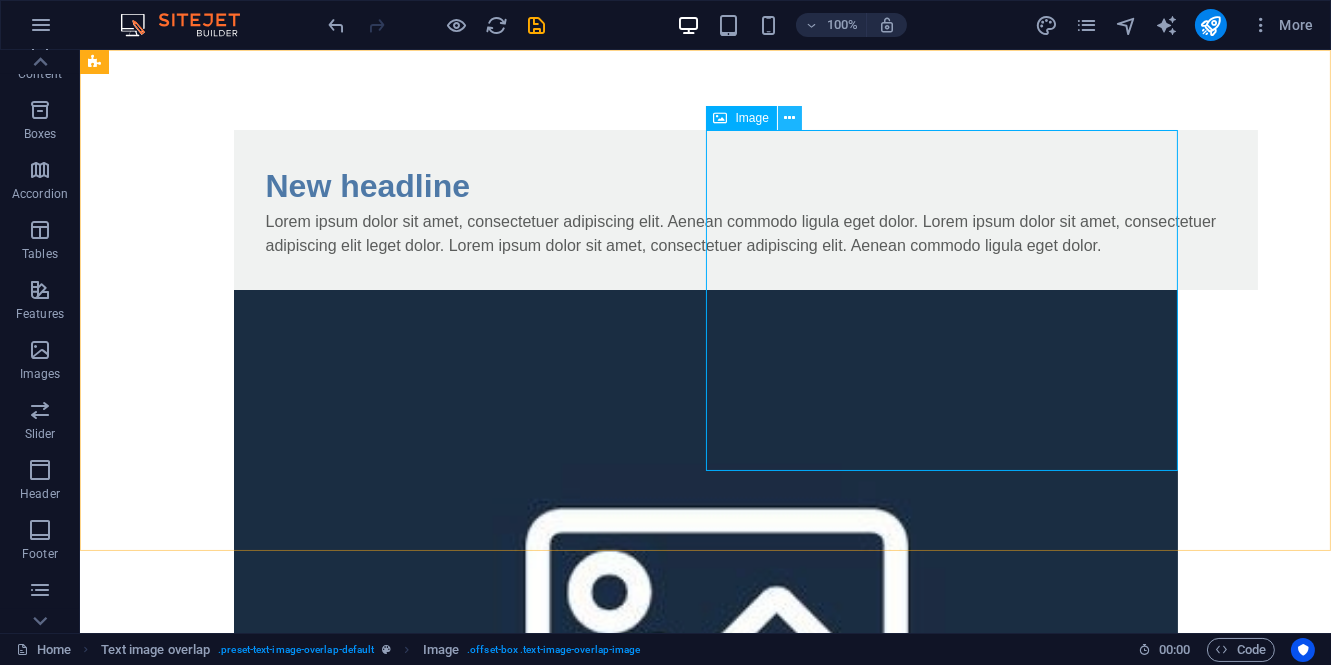click at bounding box center (789, 118) 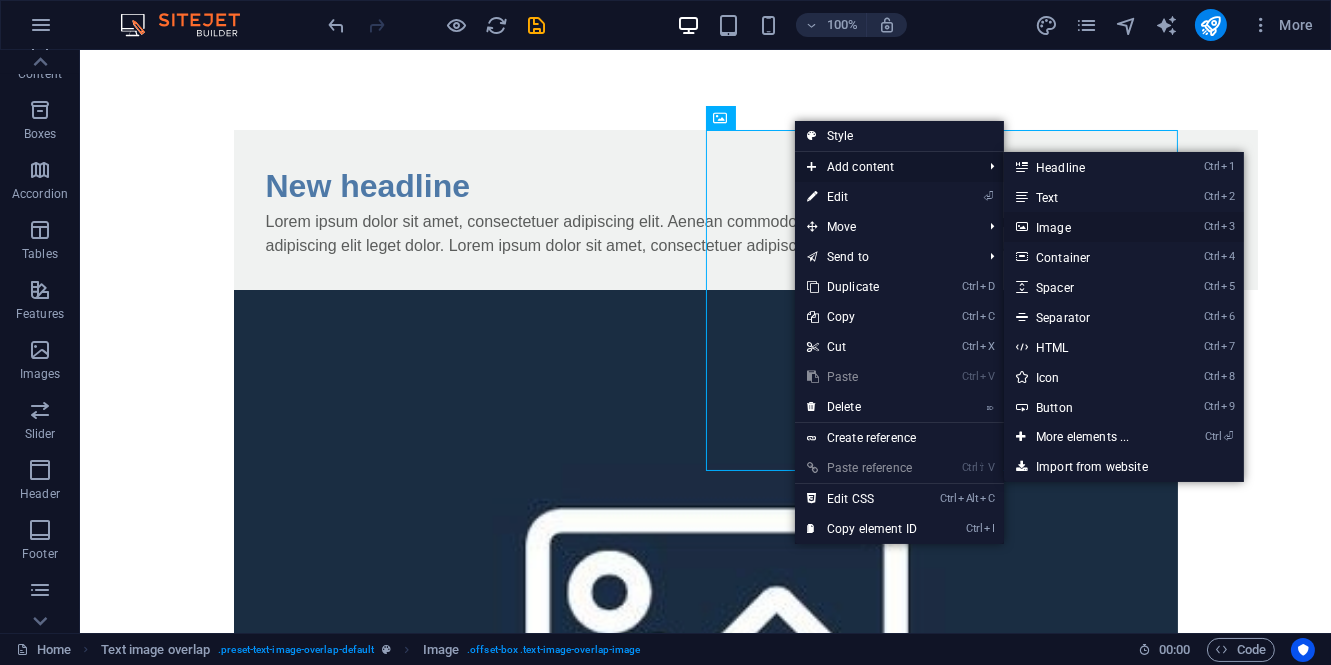 click on "Ctrl 3  Image" at bounding box center (1086, 227) 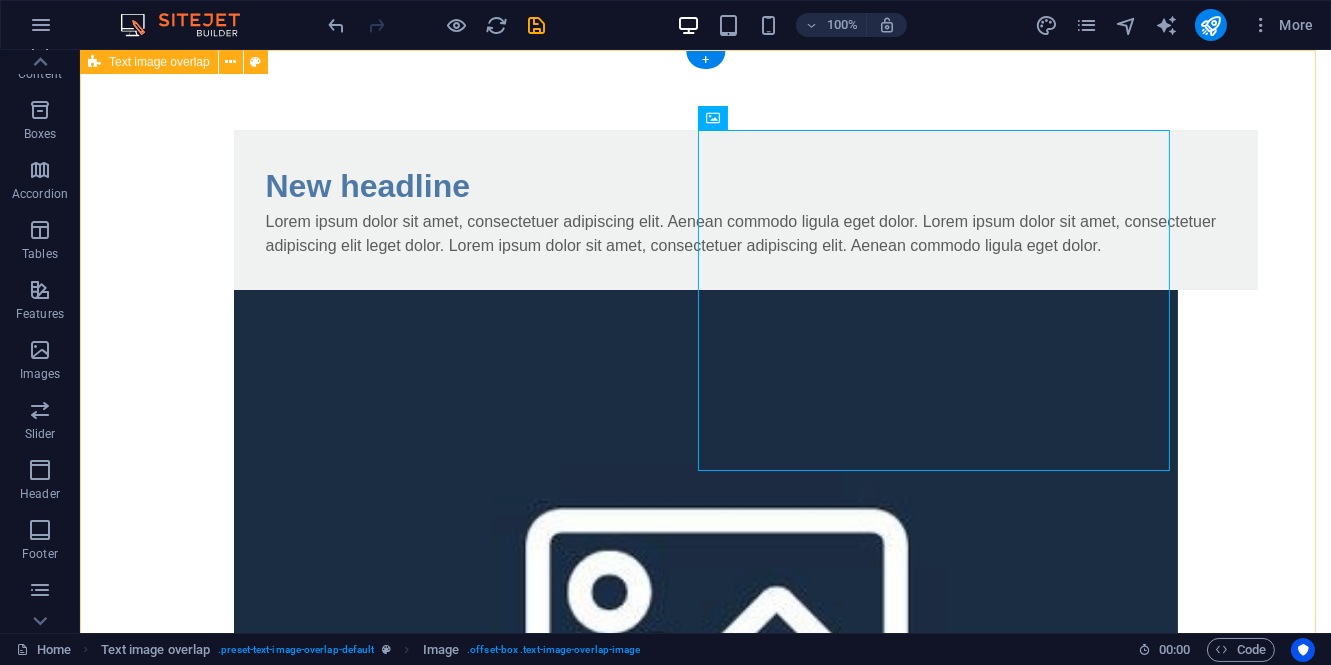 click on "New headline Lorem ipsum dolor sit amet, consectetuer adipiscing elit. Aenean commodo ligula eget dolor. Lorem ipsum dolor sit amet, consectetuer adipiscing elit leget dolor. Lorem ipsum dolor sit amet, consectetuer adipiscing elit. Aenean commodo ligula eget dolor." at bounding box center (705, 664) 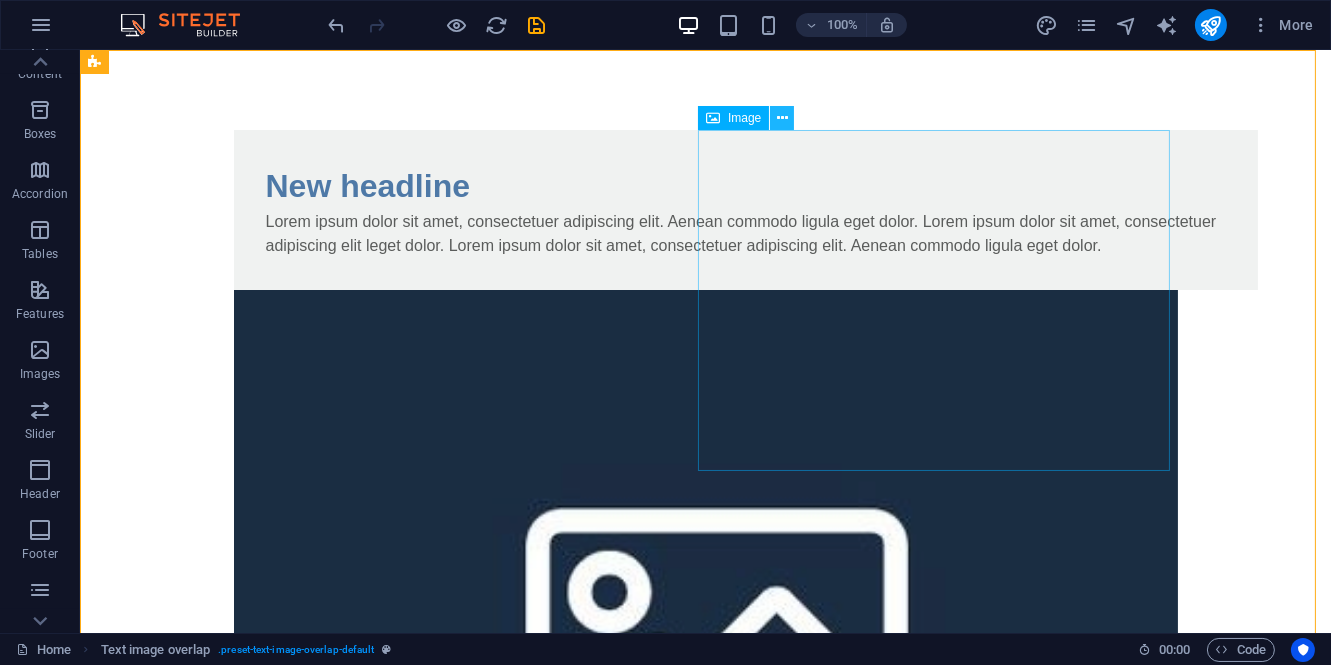 click at bounding box center (782, 118) 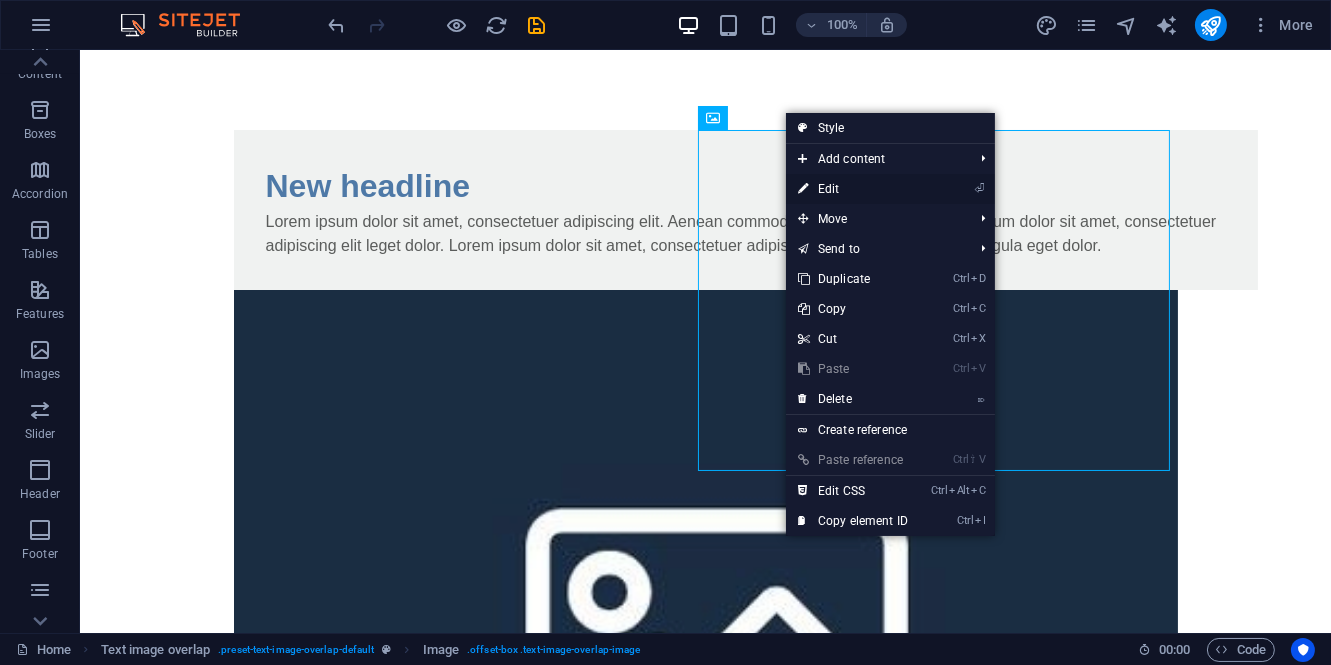 click on "⏎  Edit" at bounding box center (853, 189) 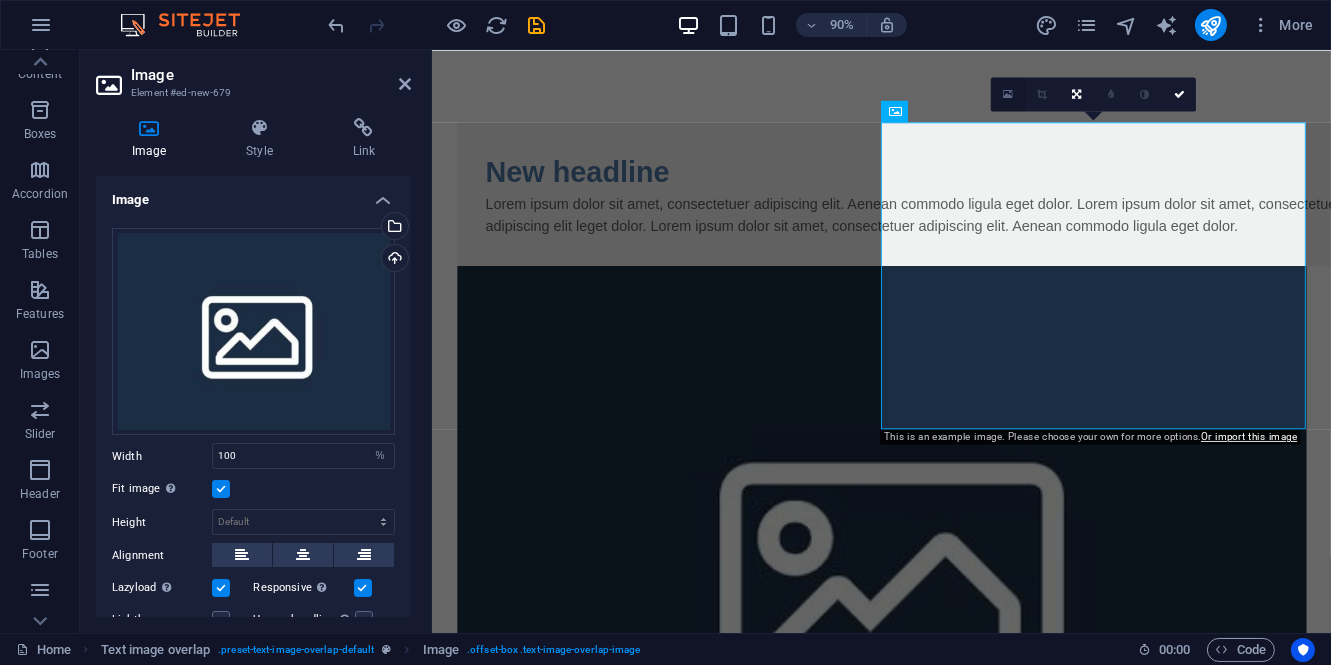 click at bounding box center [1008, 94] 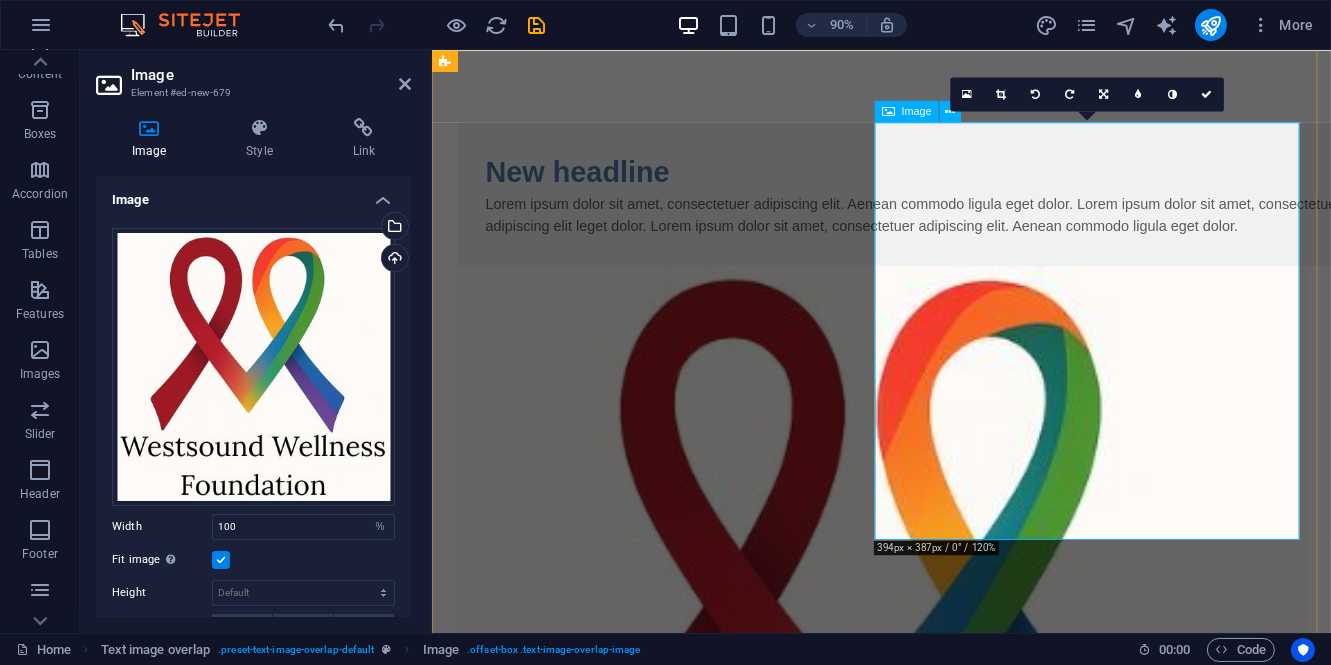 click at bounding box center (931, 753) 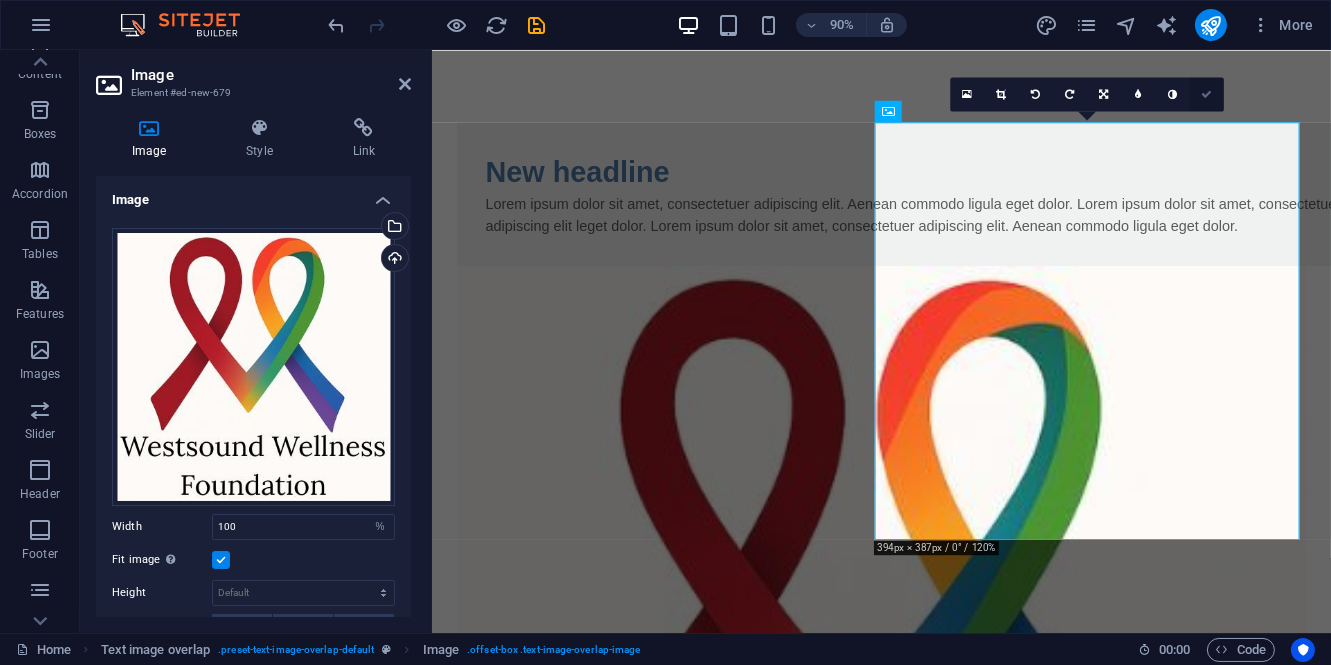 click at bounding box center (1206, 94) 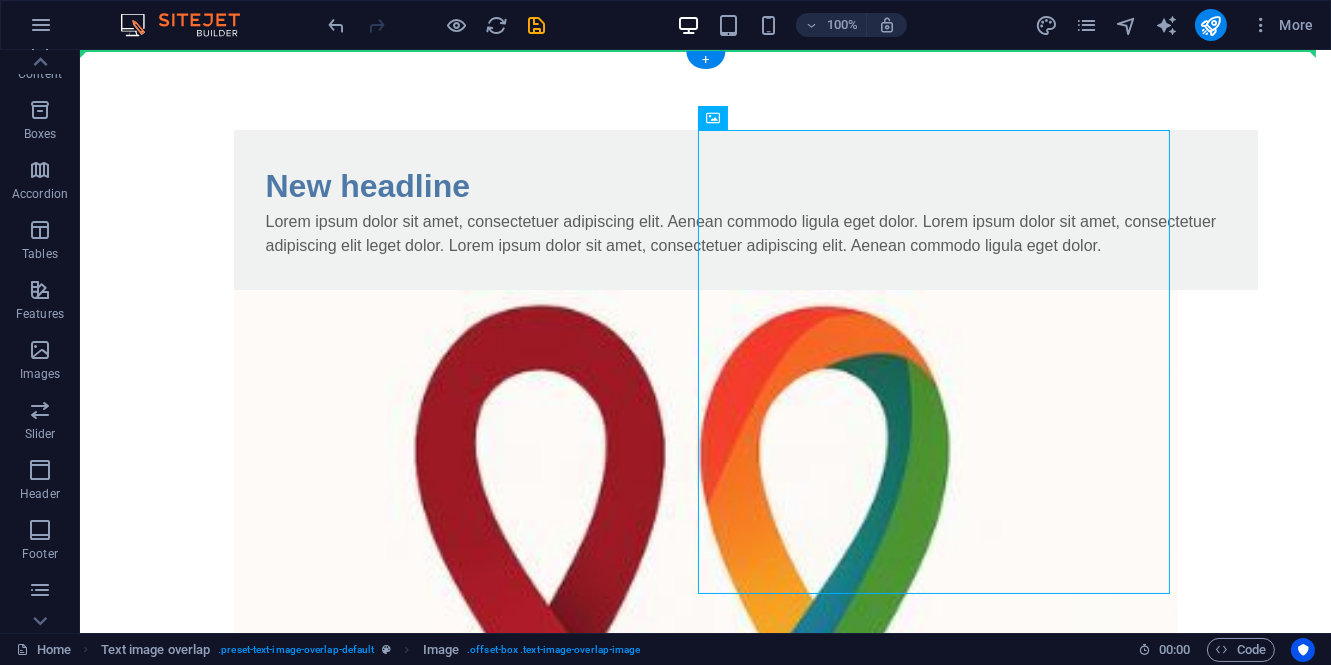 drag, startPoint x: 808, startPoint y: 171, endPoint x: 325, endPoint y: 106, distance: 487.3541 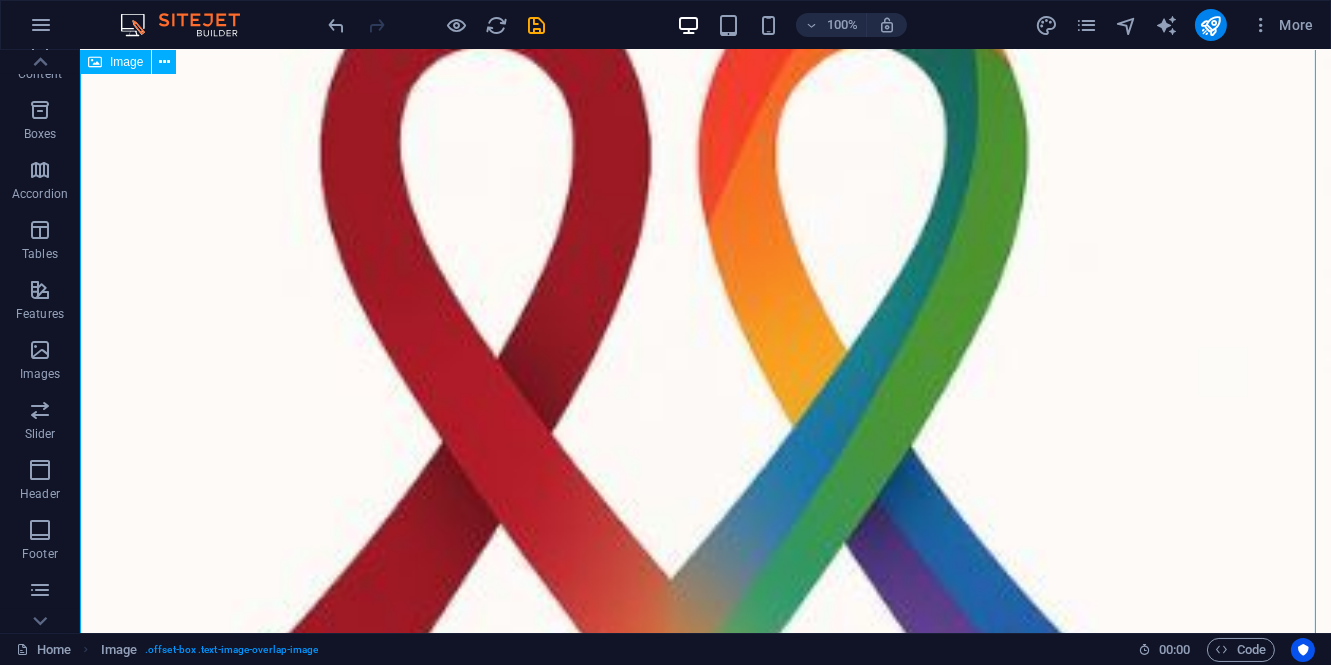scroll, scrollTop: 0, scrollLeft: 0, axis: both 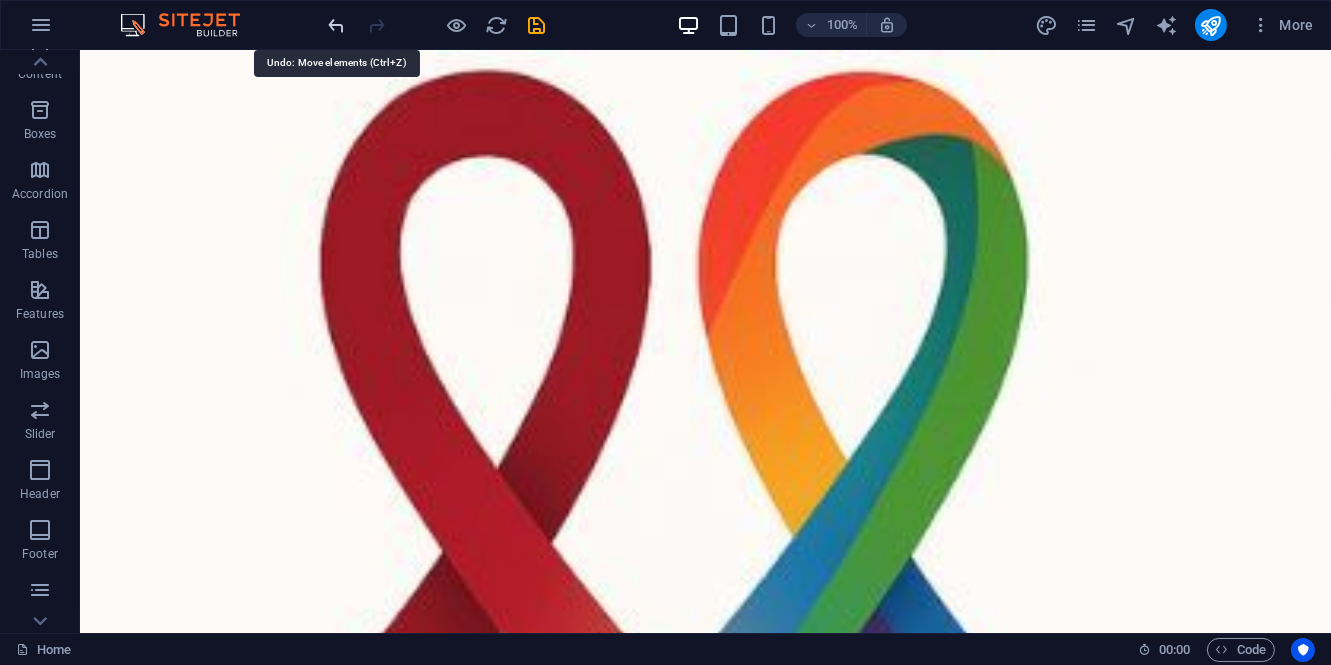 click at bounding box center (337, 25) 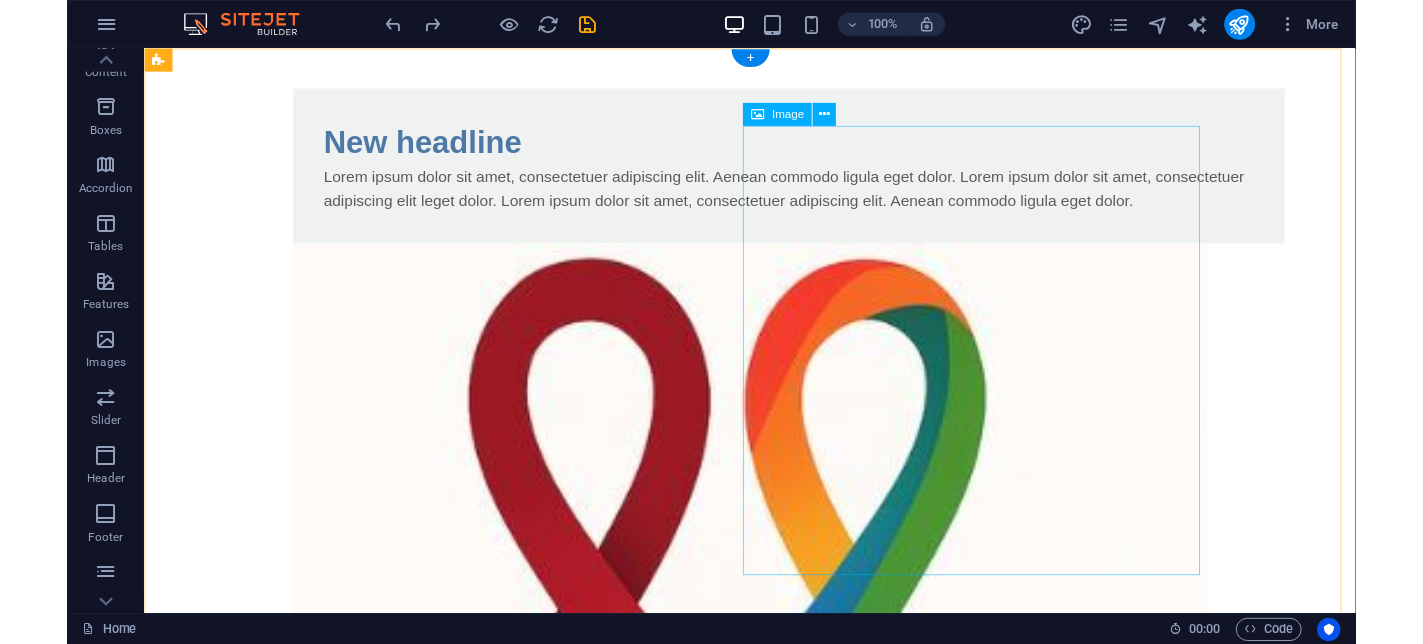 scroll, scrollTop: 66, scrollLeft: 0, axis: vertical 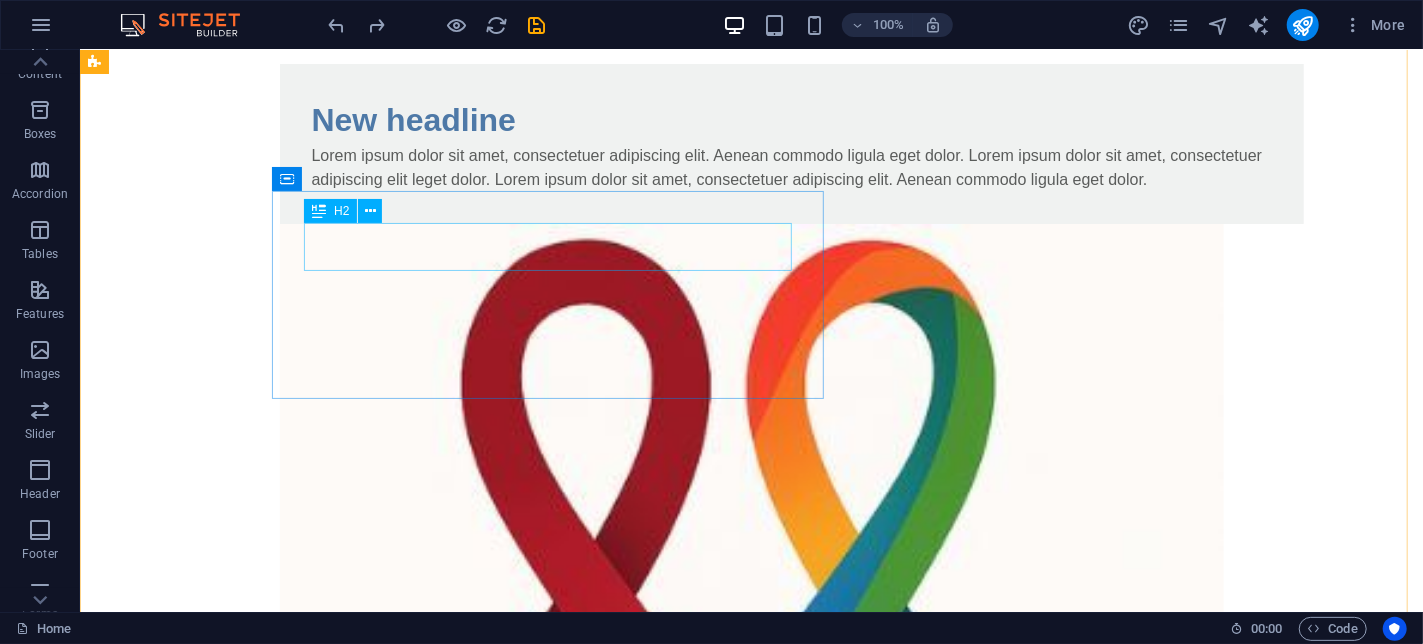 click on "New headline" at bounding box center [791, 119] 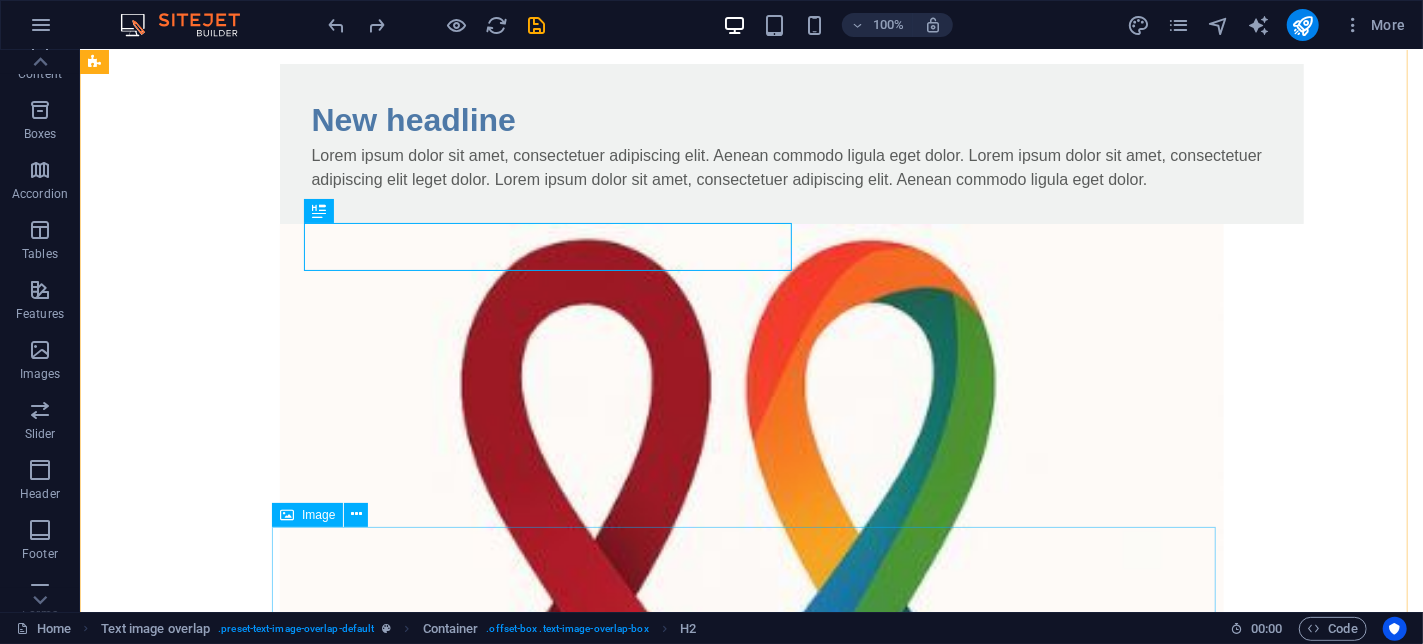 drag, startPoint x: 377, startPoint y: 234, endPoint x: 1050, endPoint y: 560, distance: 747.8001 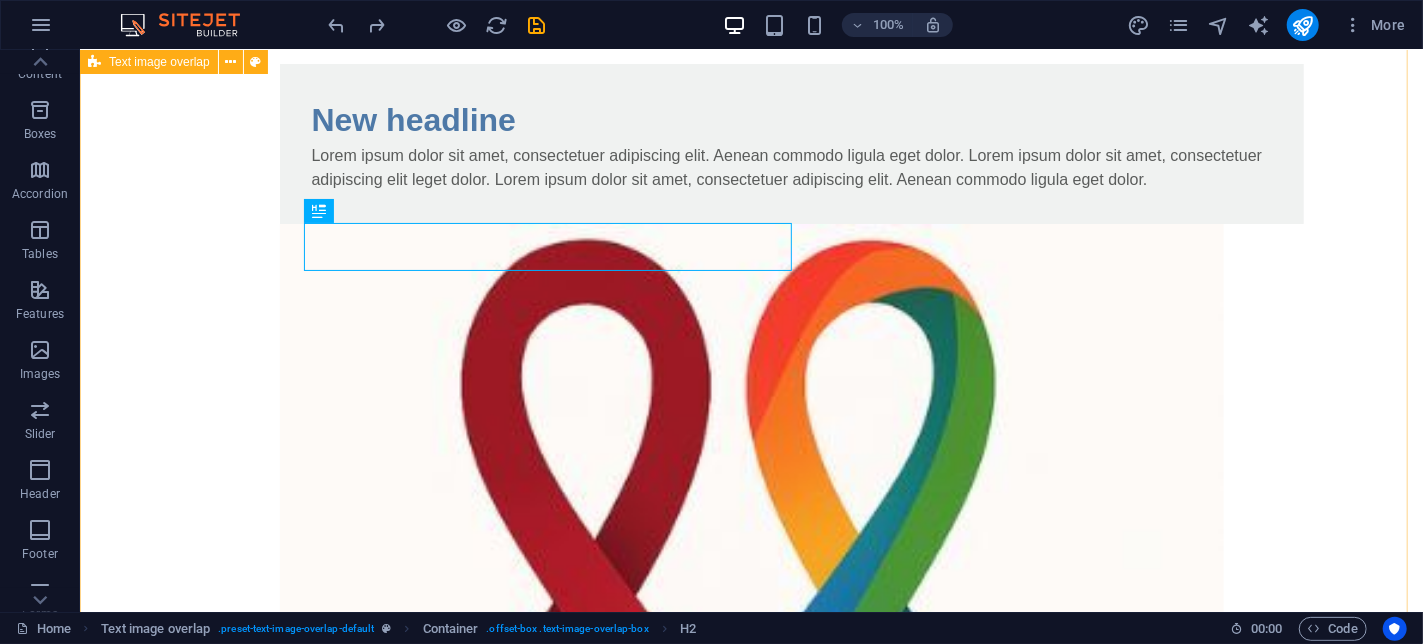 click on "New headline Lorem ipsum dolor sit amet, consectetuer adipiscing elit. Aenean commodo ligula eget dolor. Lorem ipsum dolor sit amet, consectetuer adipiscing elit leget dolor. Lorem ipsum dolor sit amet, consectetuer adipiscing elit. Aenean commodo ligula eget dolor." at bounding box center (750, 719) 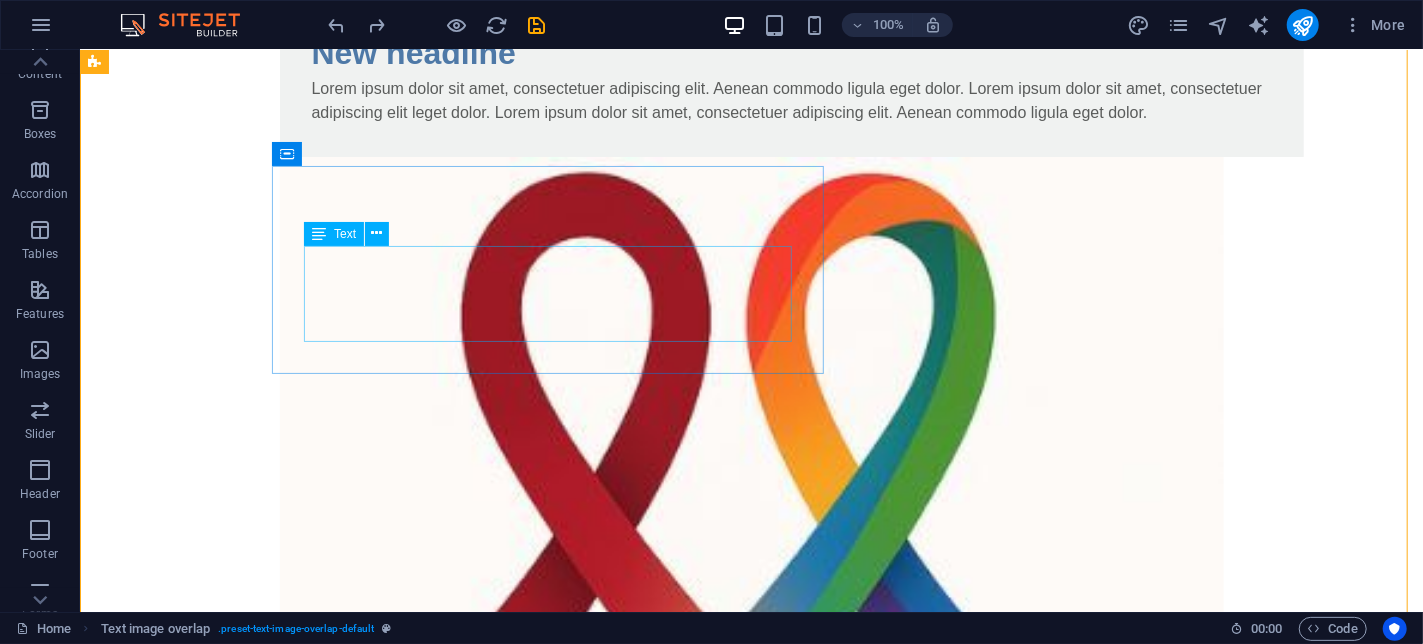 scroll, scrollTop: 174, scrollLeft: 0, axis: vertical 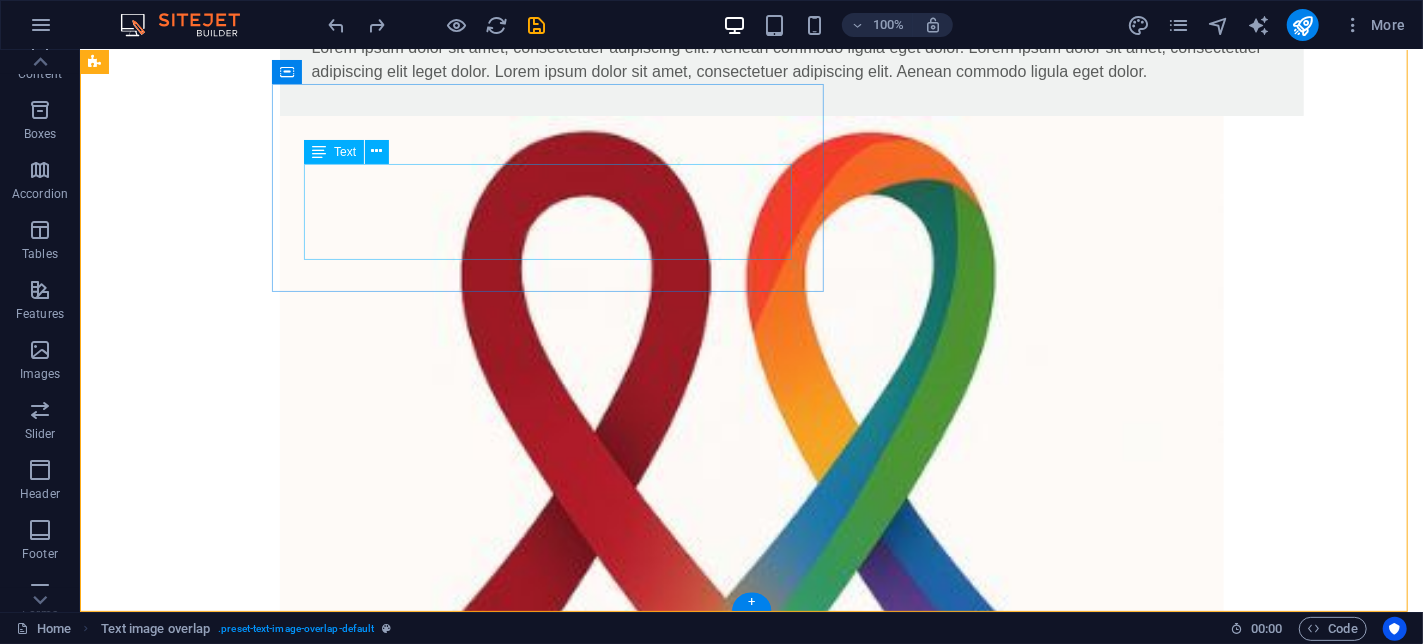 click on "Lorem ipsum dolor sit amet, consectetuer adipiscing elit. Aenean commodo ligula eget dolor. Lorem ipsum dolor sit amet, consectetuer adipiscing elit leget dolor. Lorem ipsum dolor sit amet, consectetuer adipiscing elit. Aenean commodo ligula eget dolor." at bounding box center (791, 59) 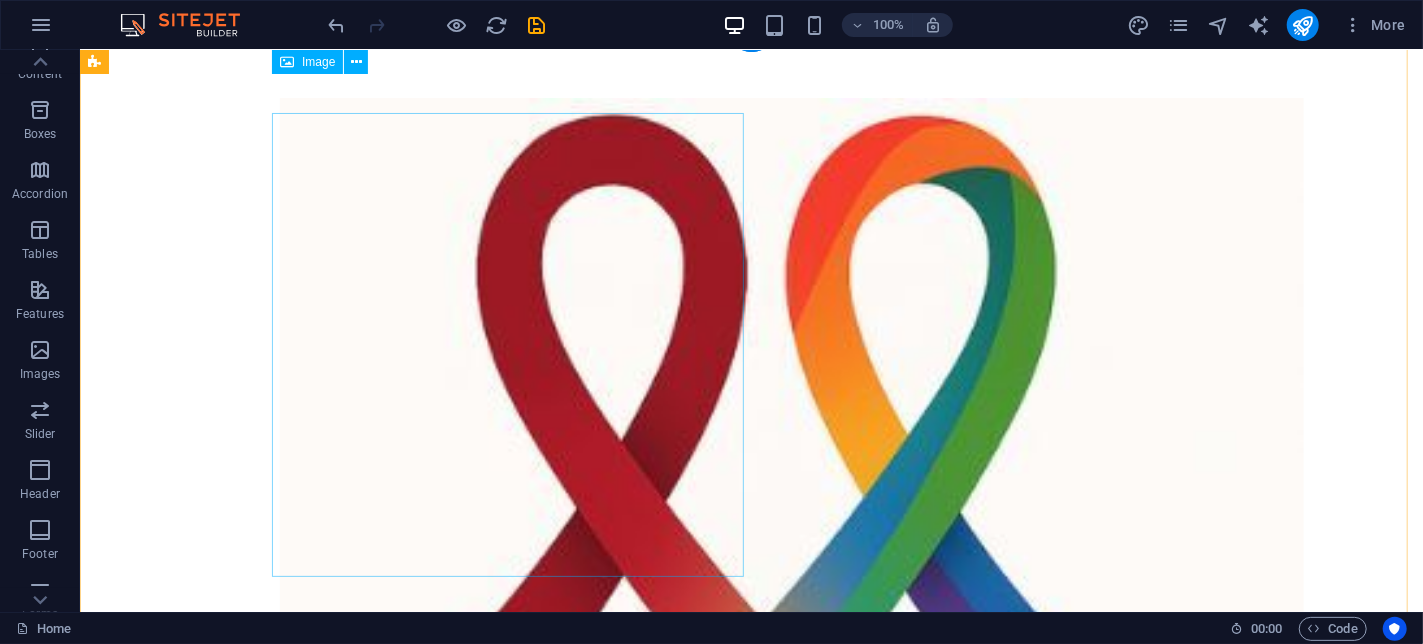 scroll, scrollTop: 0, scrollLeft: 0, axis: both 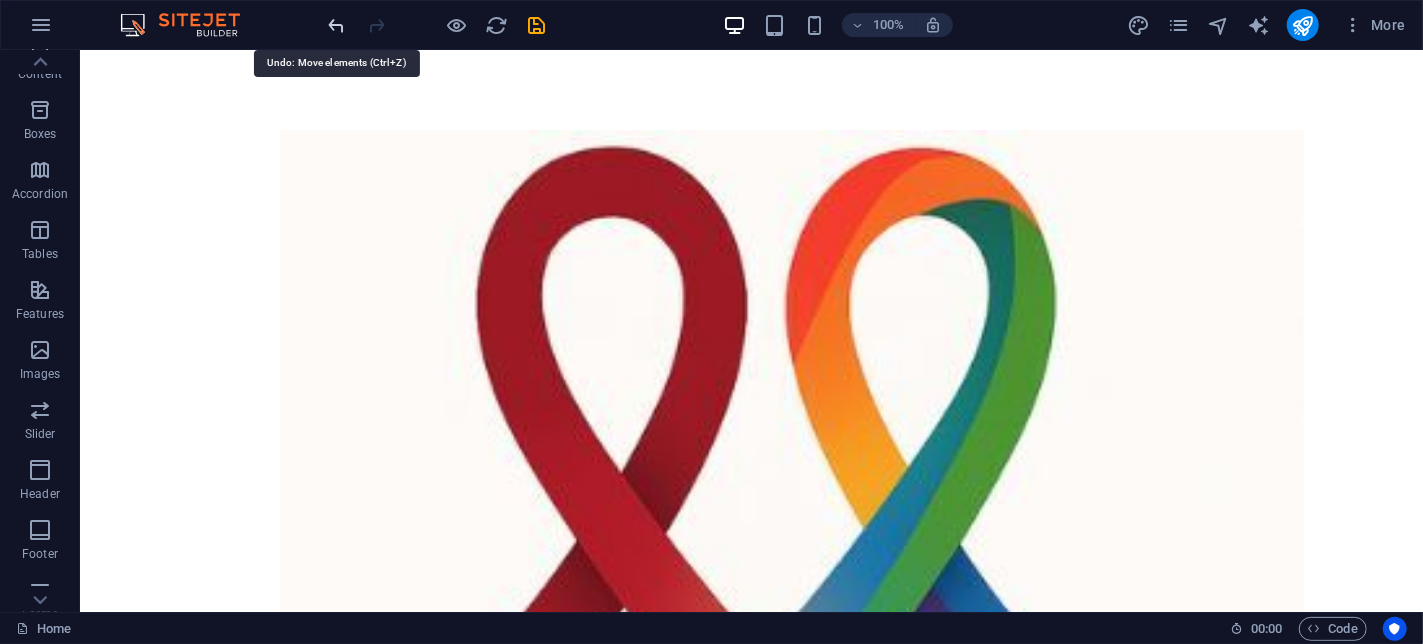 click at bounding box center (337, 25) 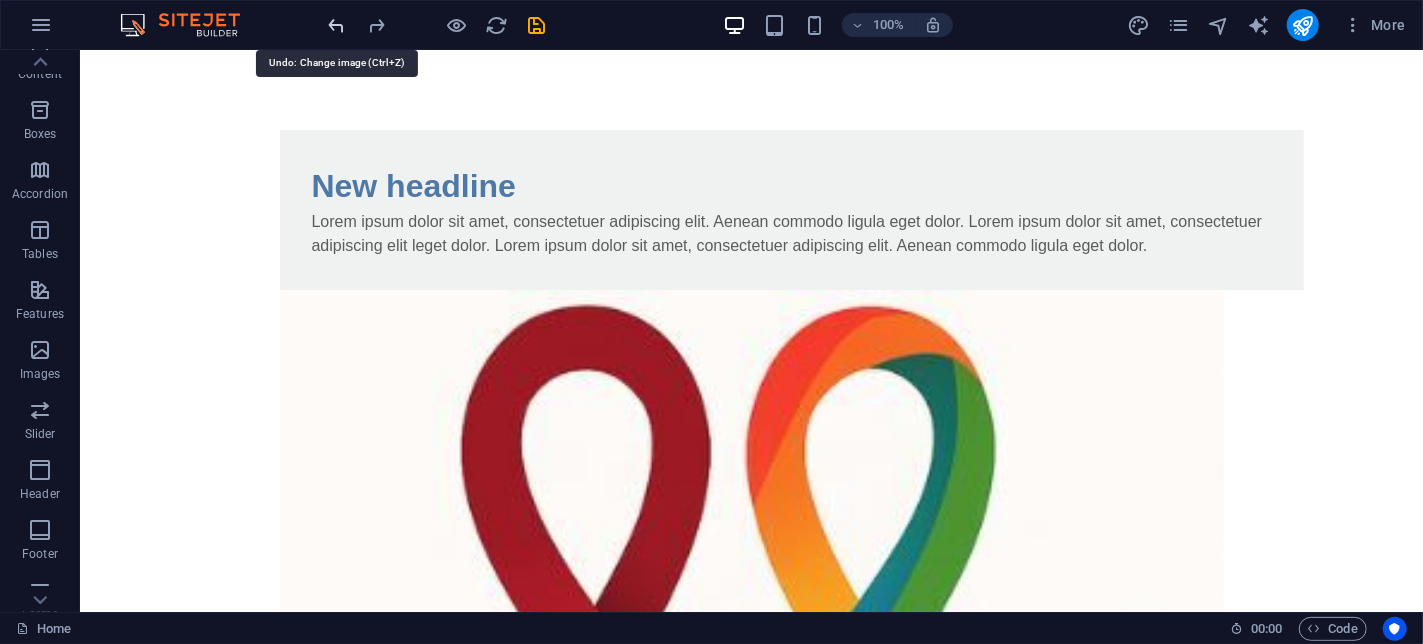 click at bounding box center [337, 25] 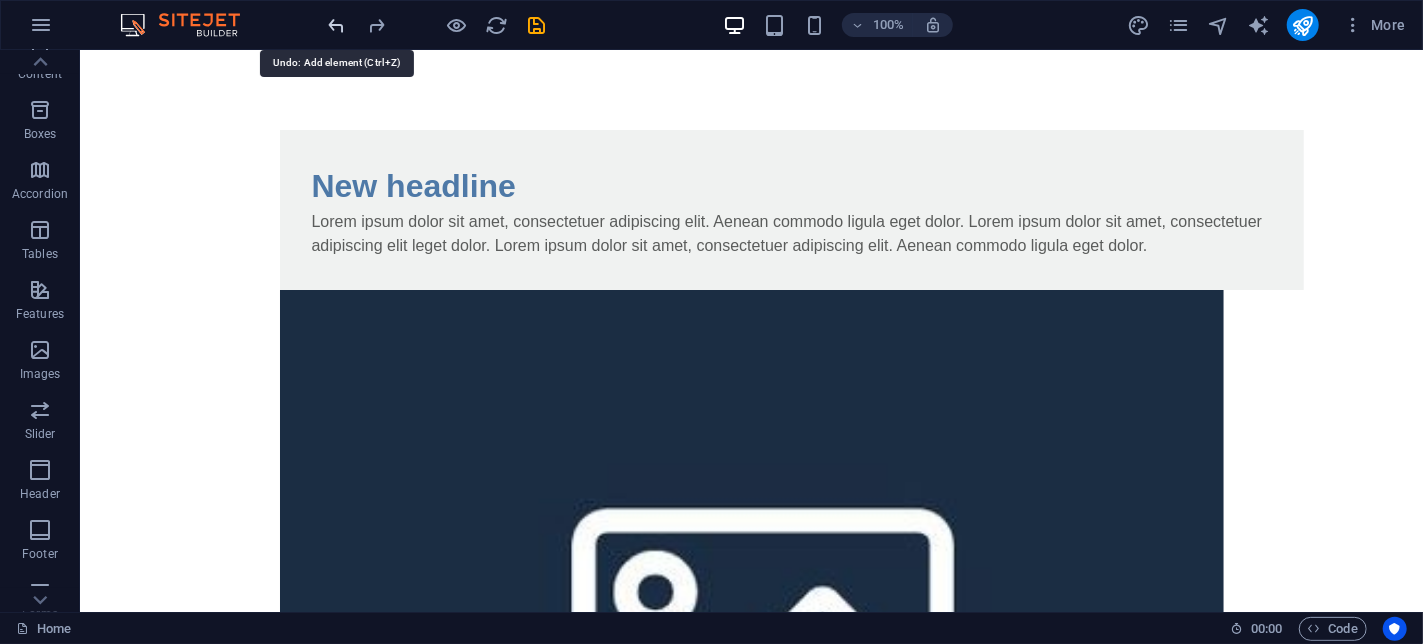 click at bounding box center [337, 25] 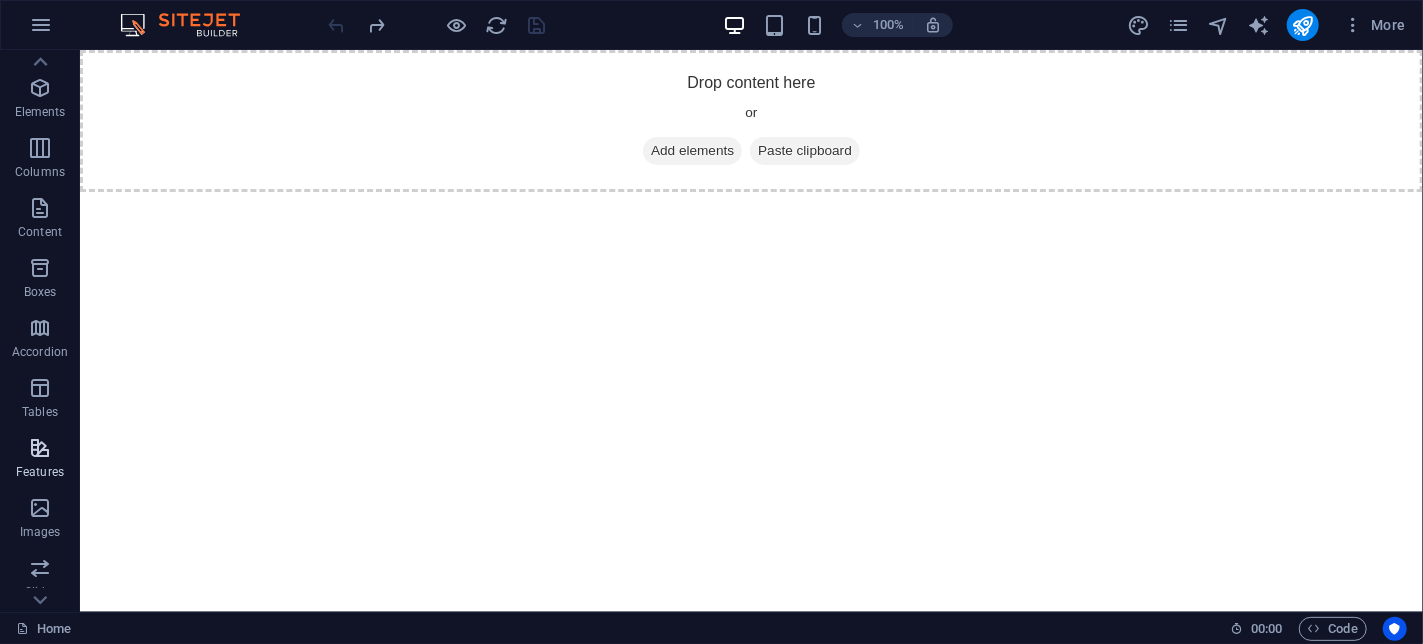 scroll, scrollTop: 0, scrollLeft: 0, axis: both 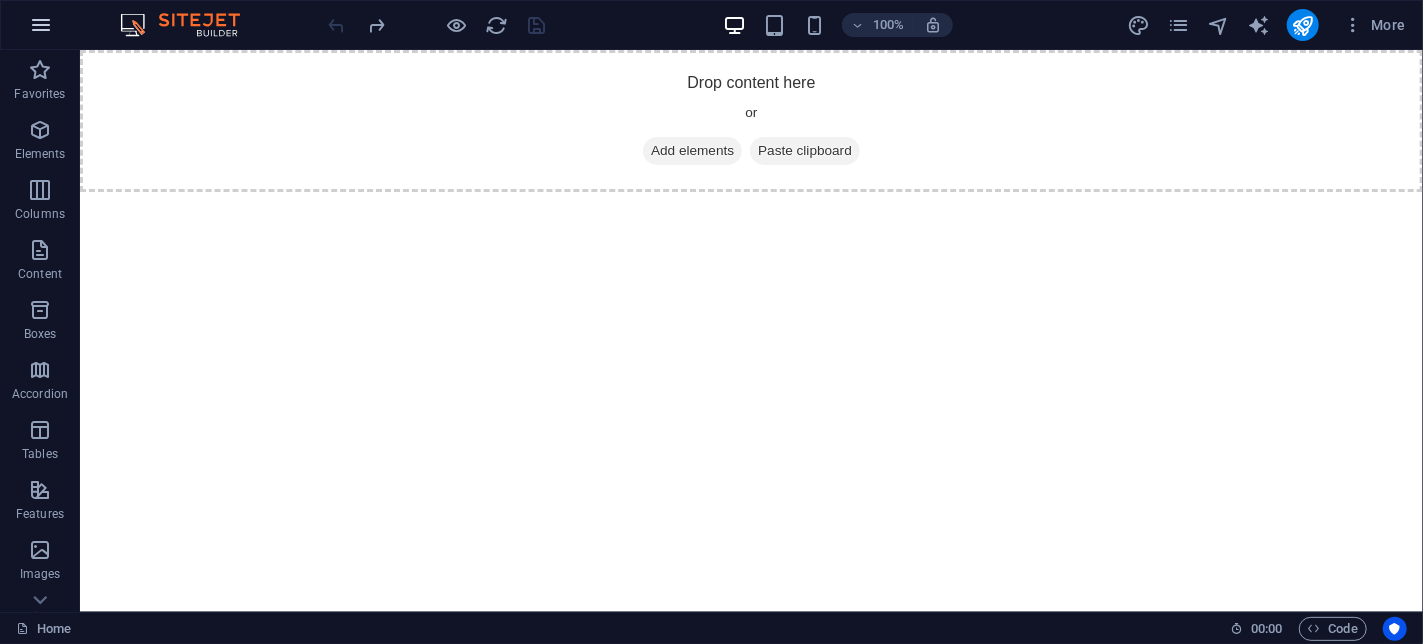 click at bounding box center [41, 25] 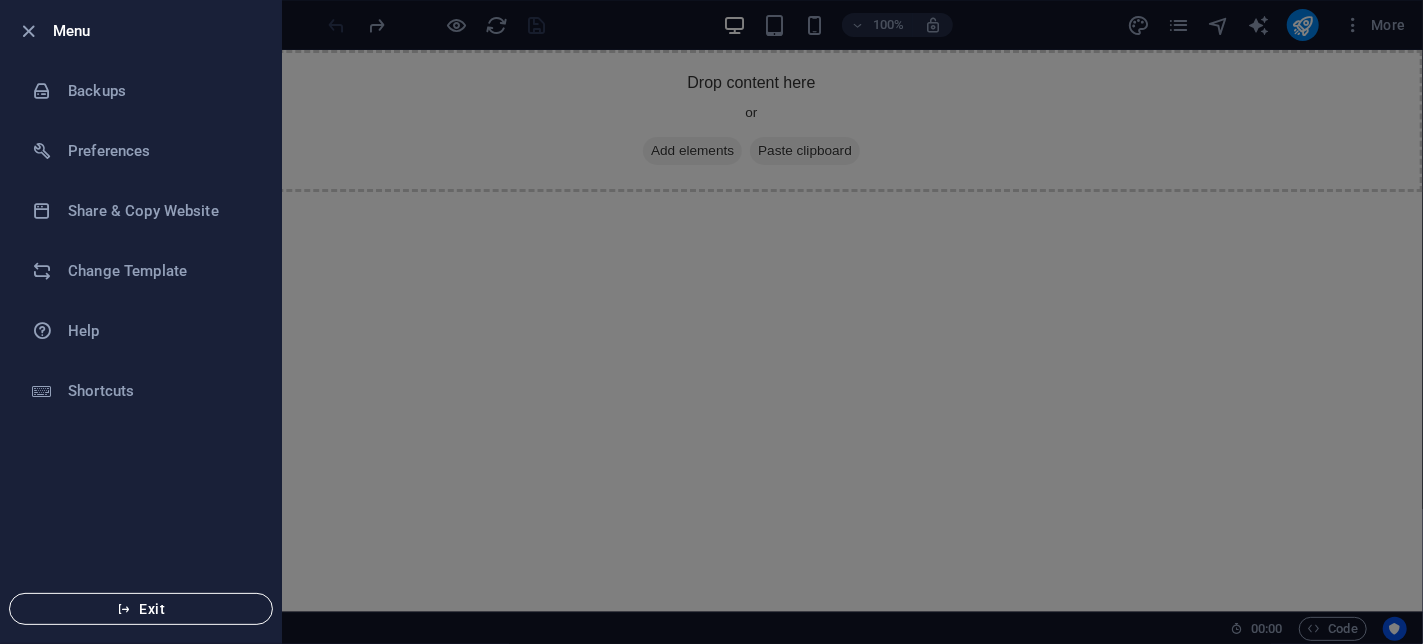 click on "Exit" at bounding box center (141, 609) 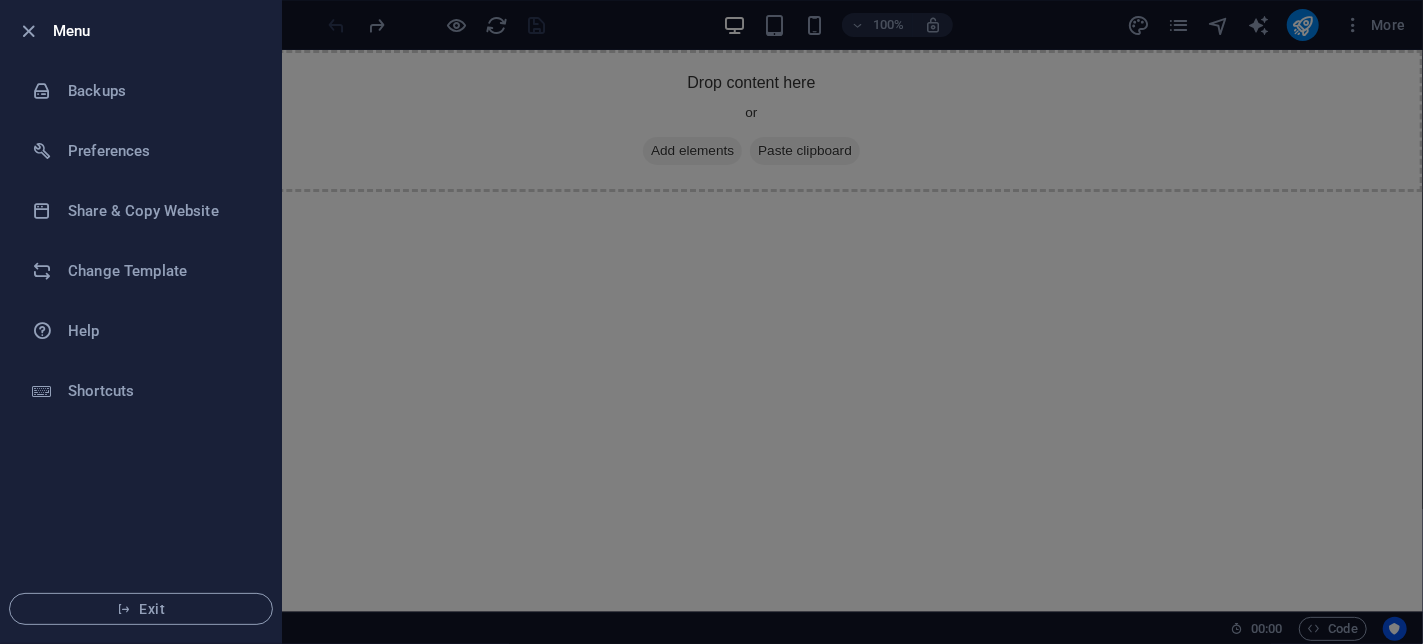 click on "Menu Backups Preferences Share & Copy Website Change Template Help Shortcuts Exit" at bounding box center [141, 322] 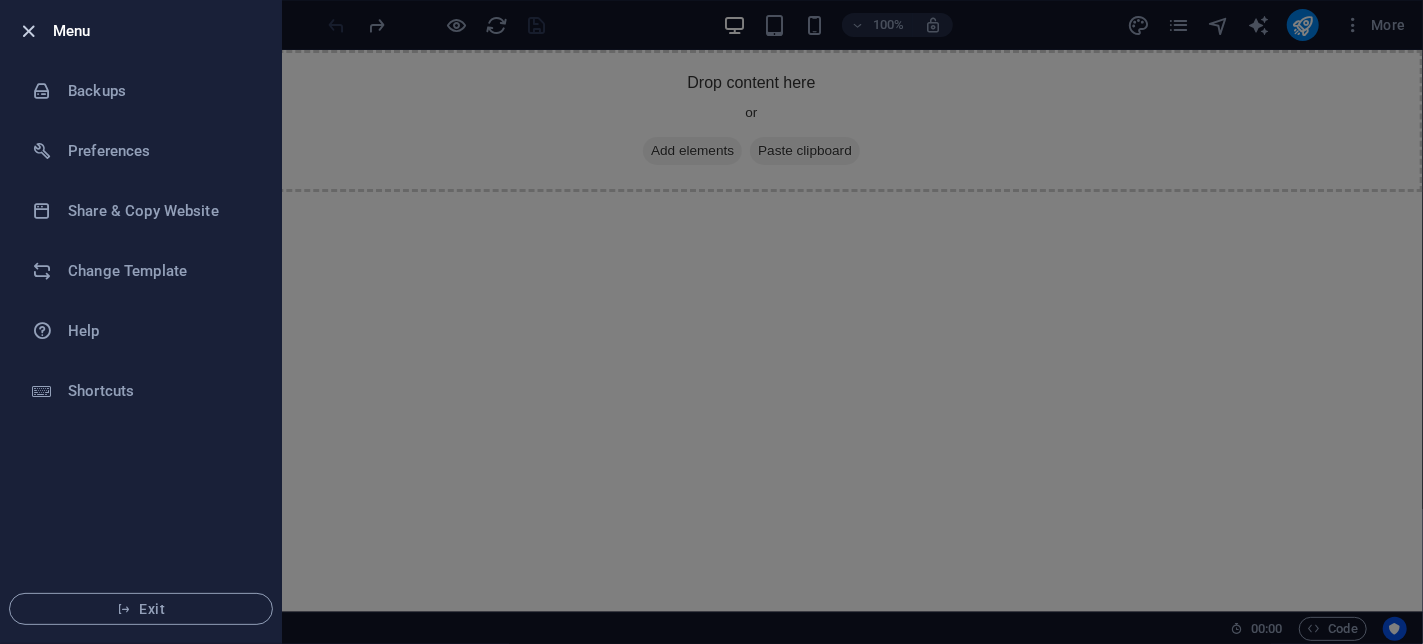 click at bounding box center (29, 31) 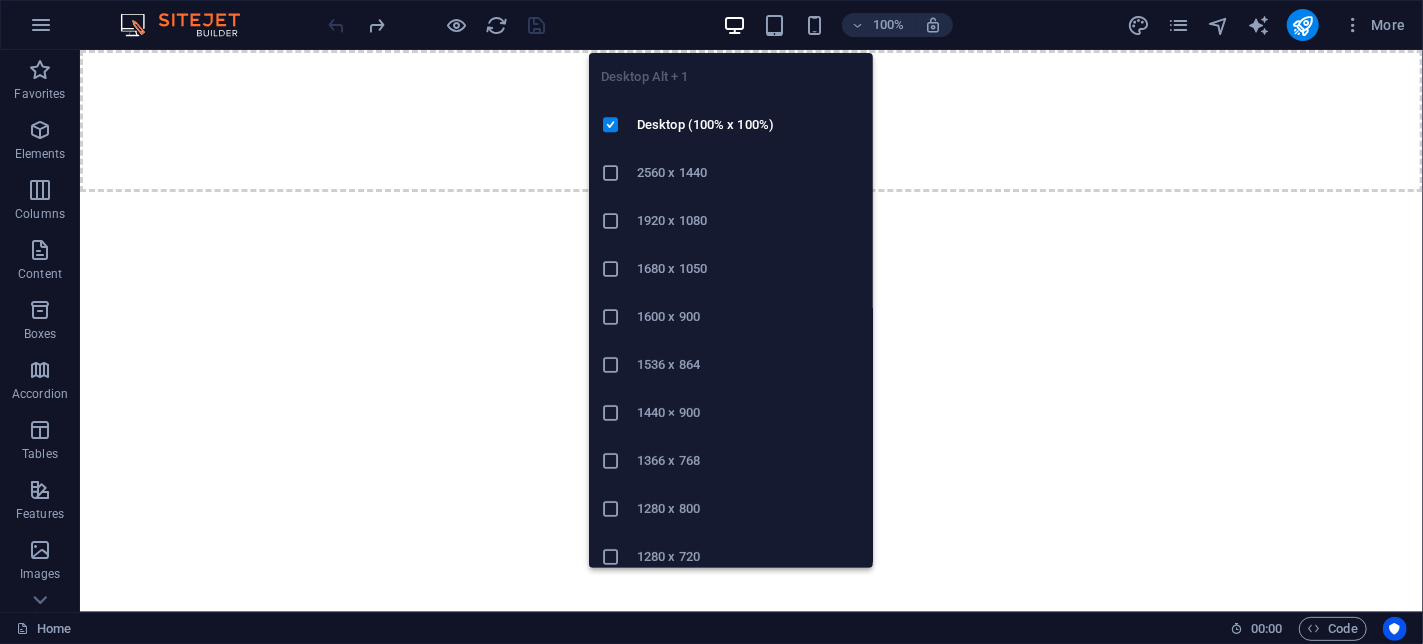 click on "2560 x 1440" at bounding box center [749, 173] 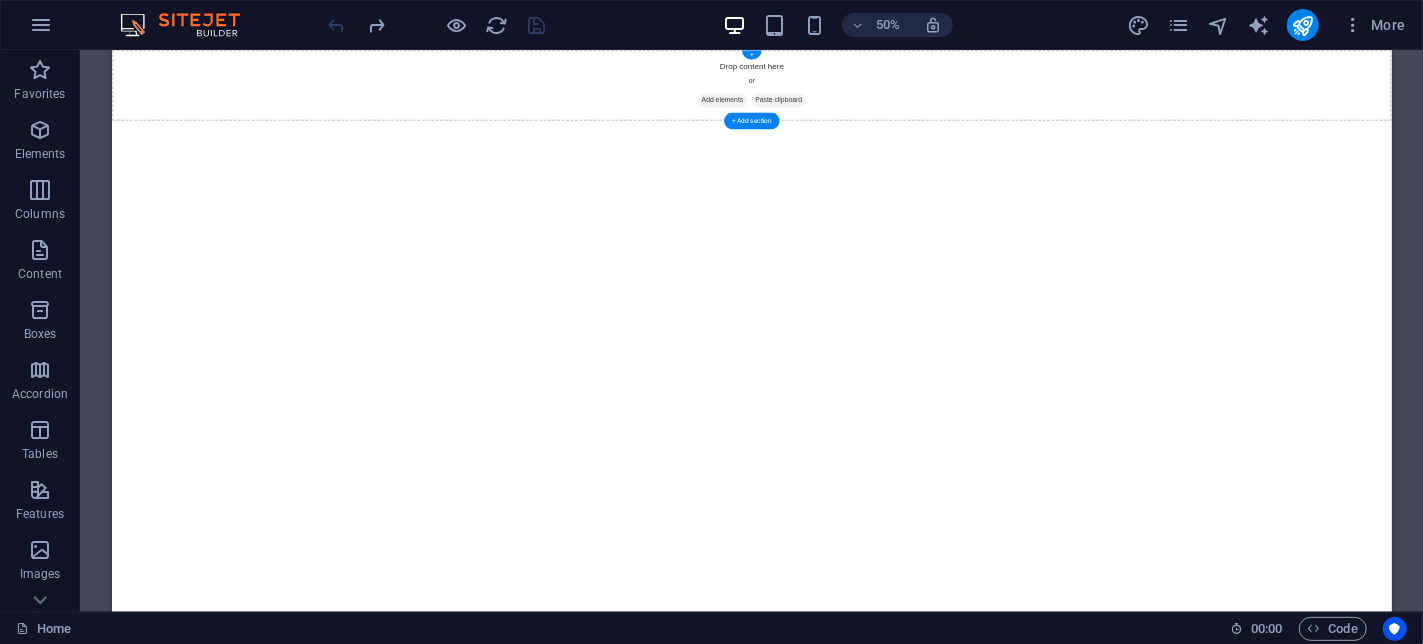 click on "Paste clipboard" at bounding box center [1445, 150] 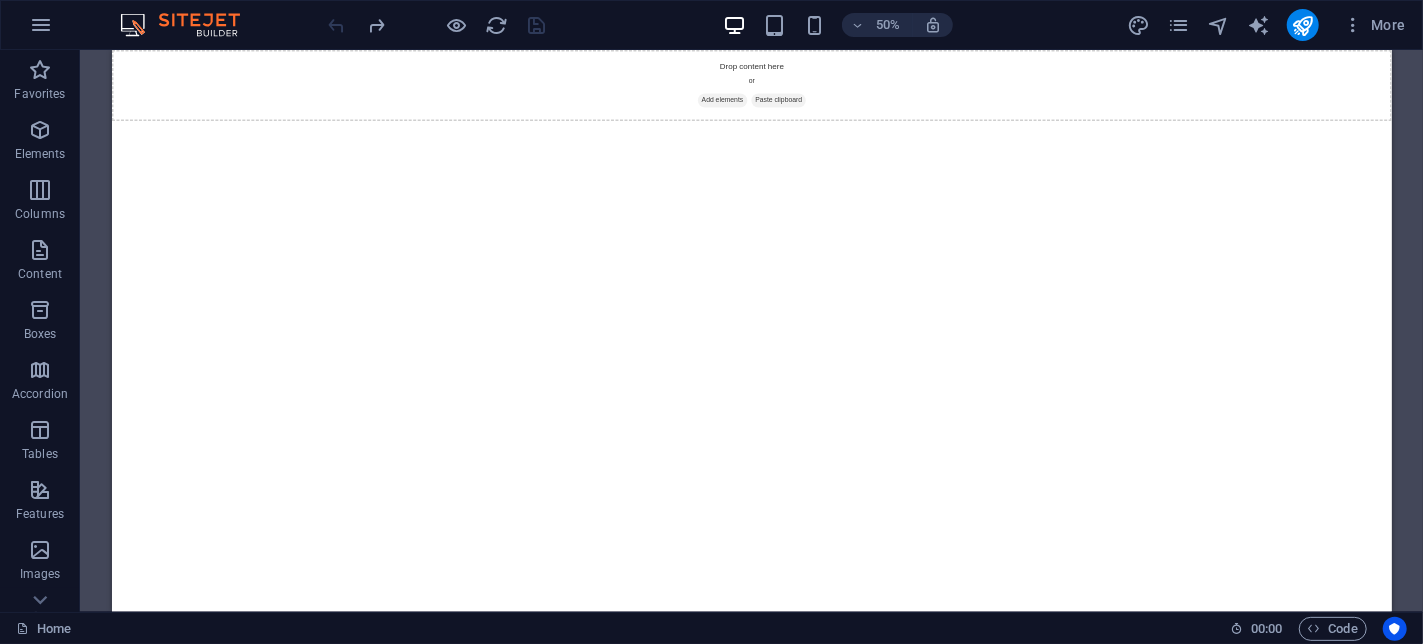 drag, startPoint x: 861, startPoint y: 101, endPoint x: 1331, endPoint y: 409, distance: 561.92883 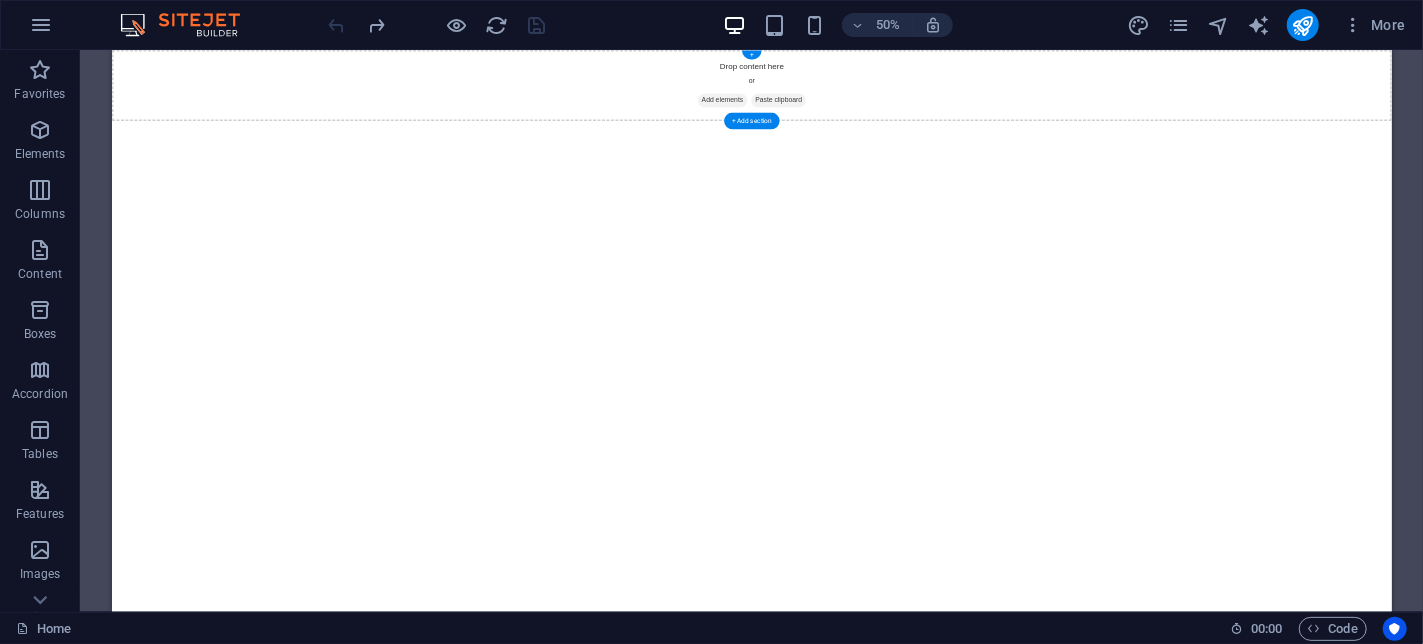 click on "Drop content here or  Add elements  Paste clipboard" at bounding box center (1391, 120) 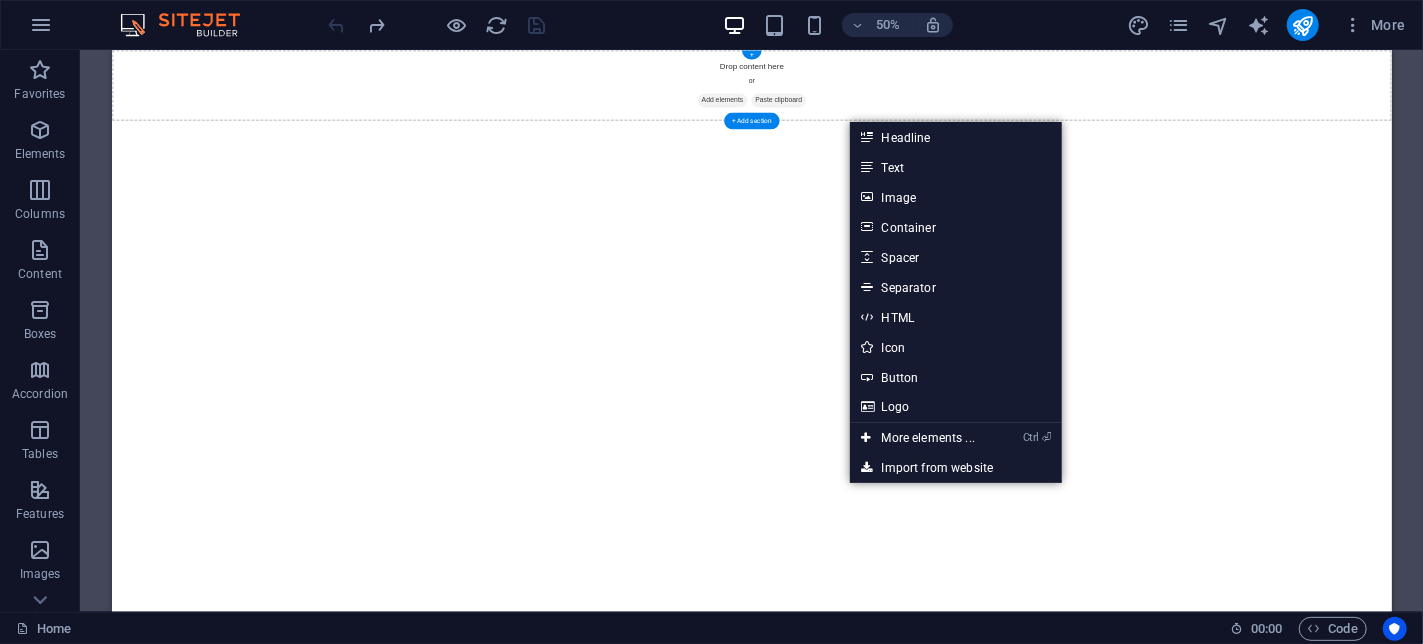 click on "Drop content here or  Add elements  Paste clipboard" at bounding box center [1391, 120] 